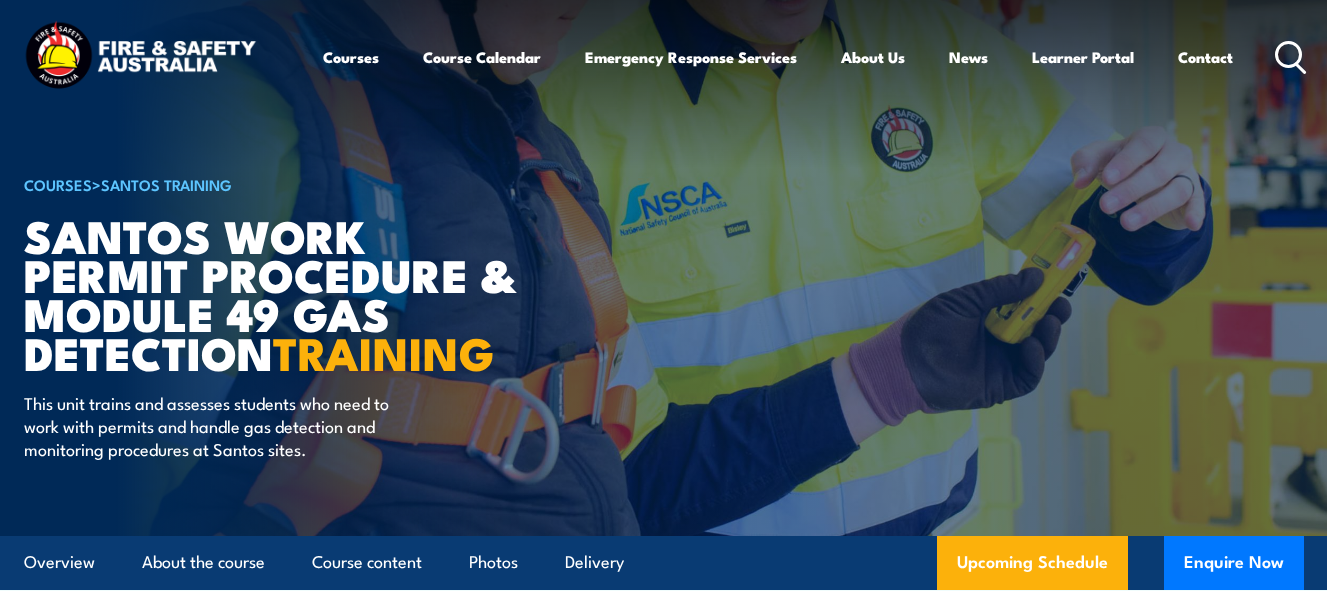 scroll, scrollTop: 0, scrollLeft: 0, axis: both 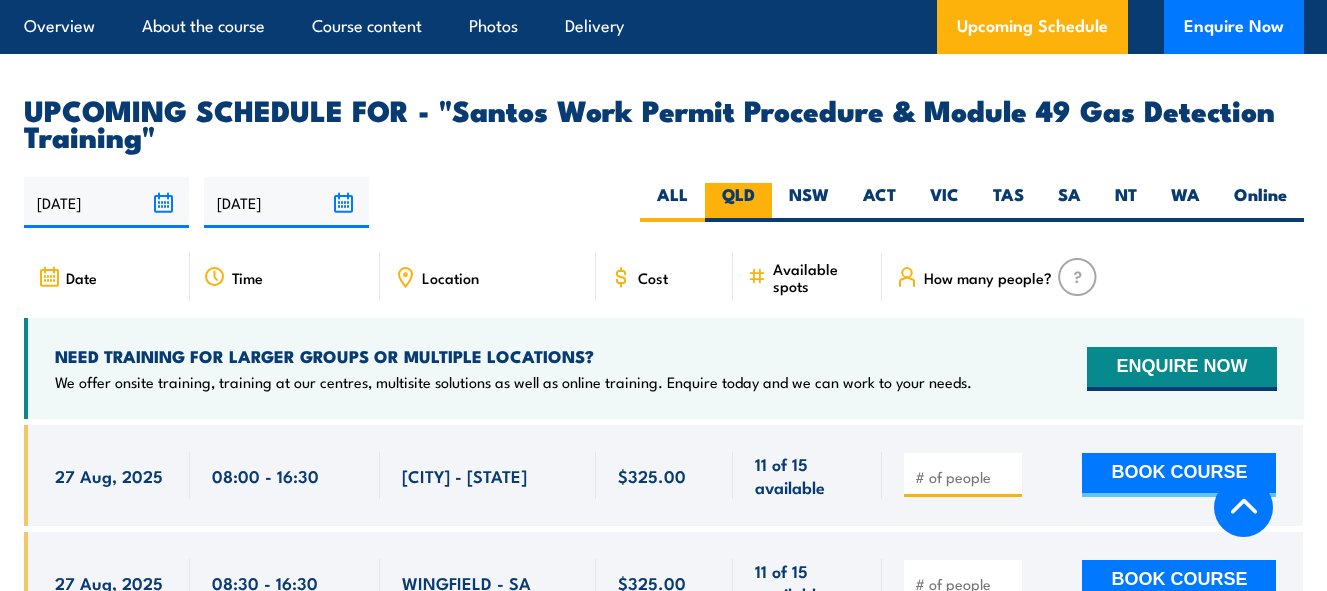 click on "QLD" at bounding box center [738, 202] 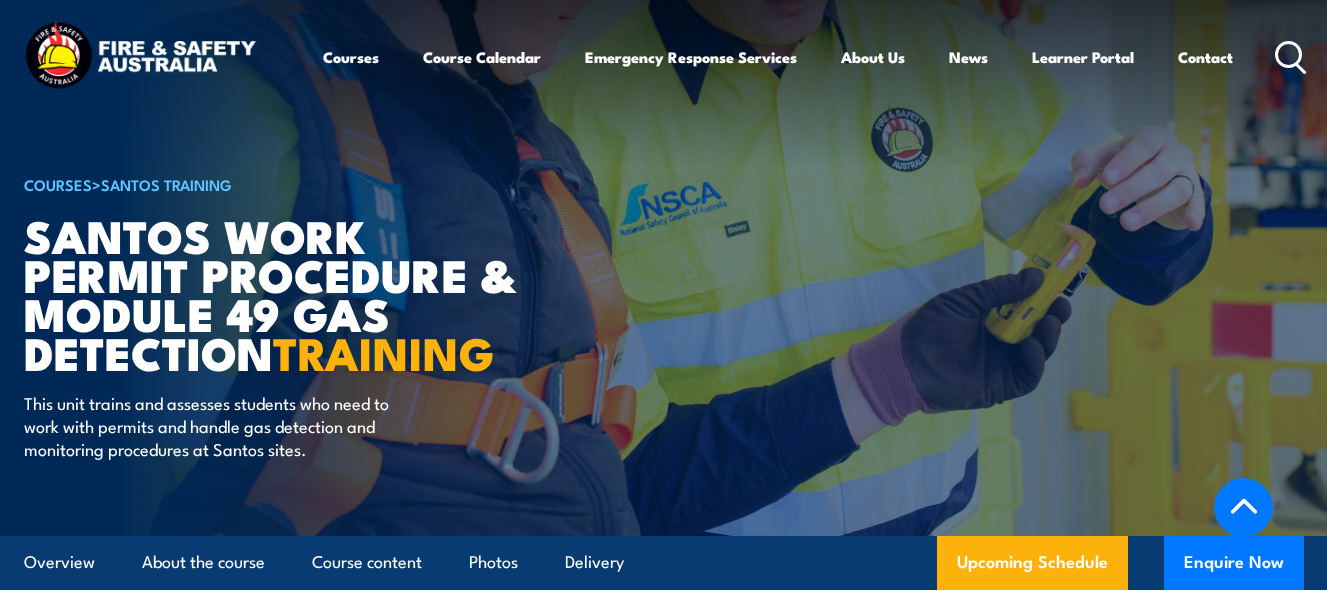 scroll, scrollTop: 3173, scrollLeft: 0, axis: vertical 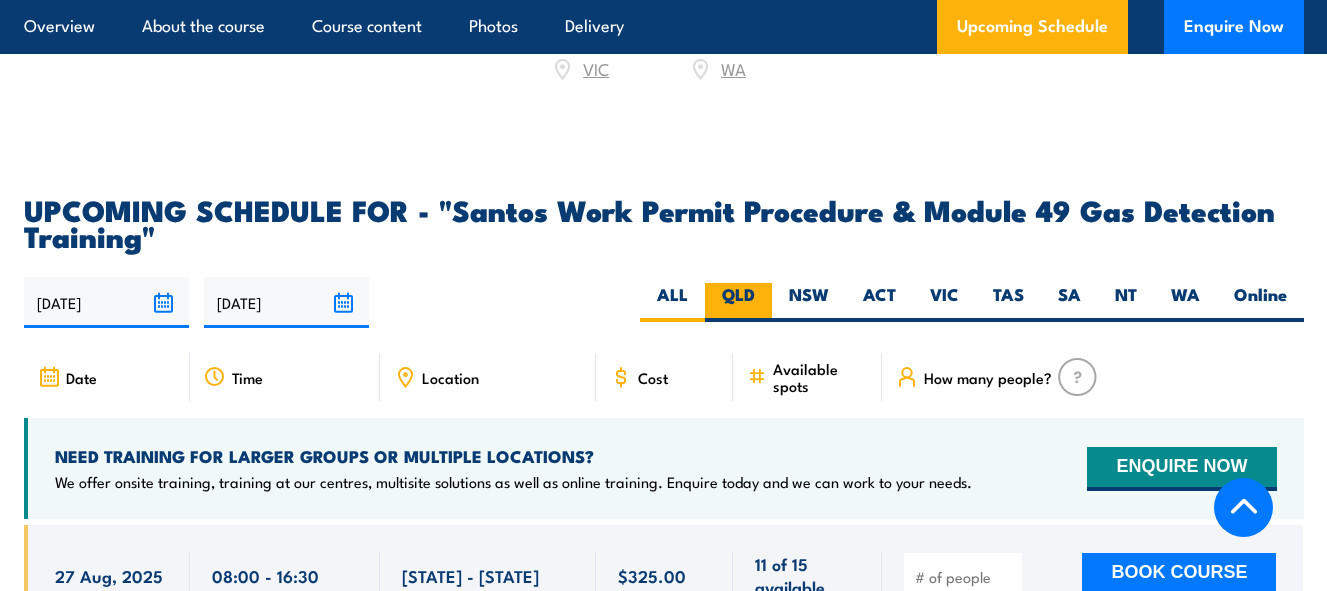 click on "QLD" at bounding box center (738, 302) 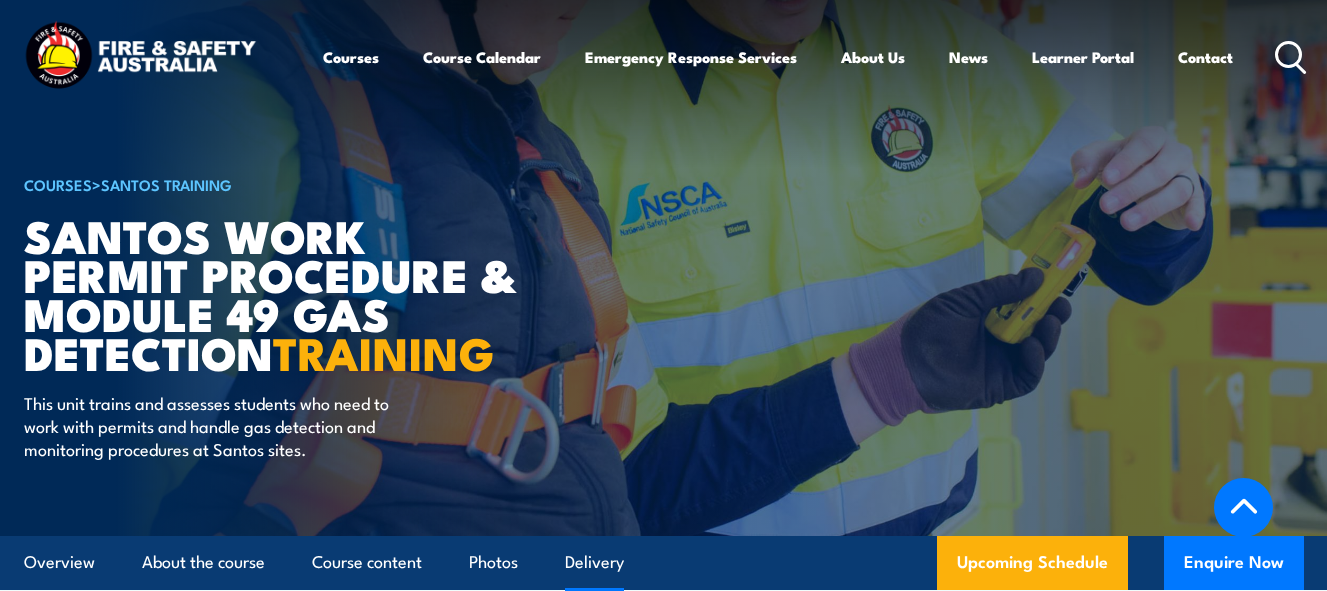 scroll, scrollTop: 2996, scrollLeft: 0, axis: vertical 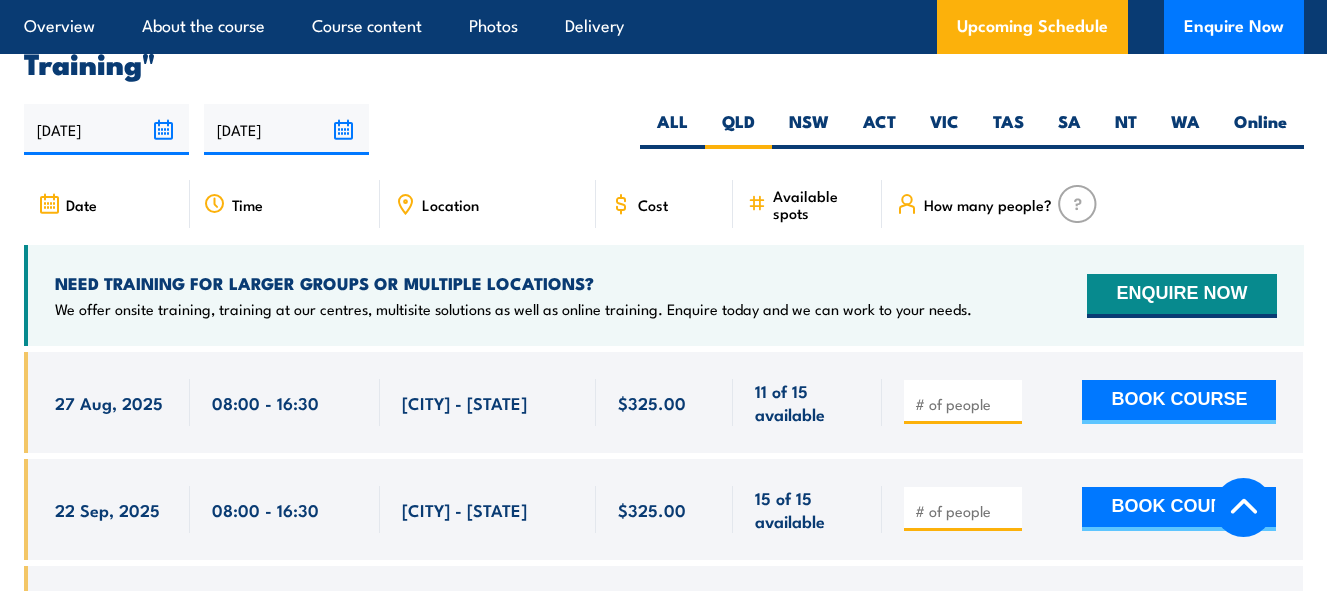 click at bounding box center (965, 404) 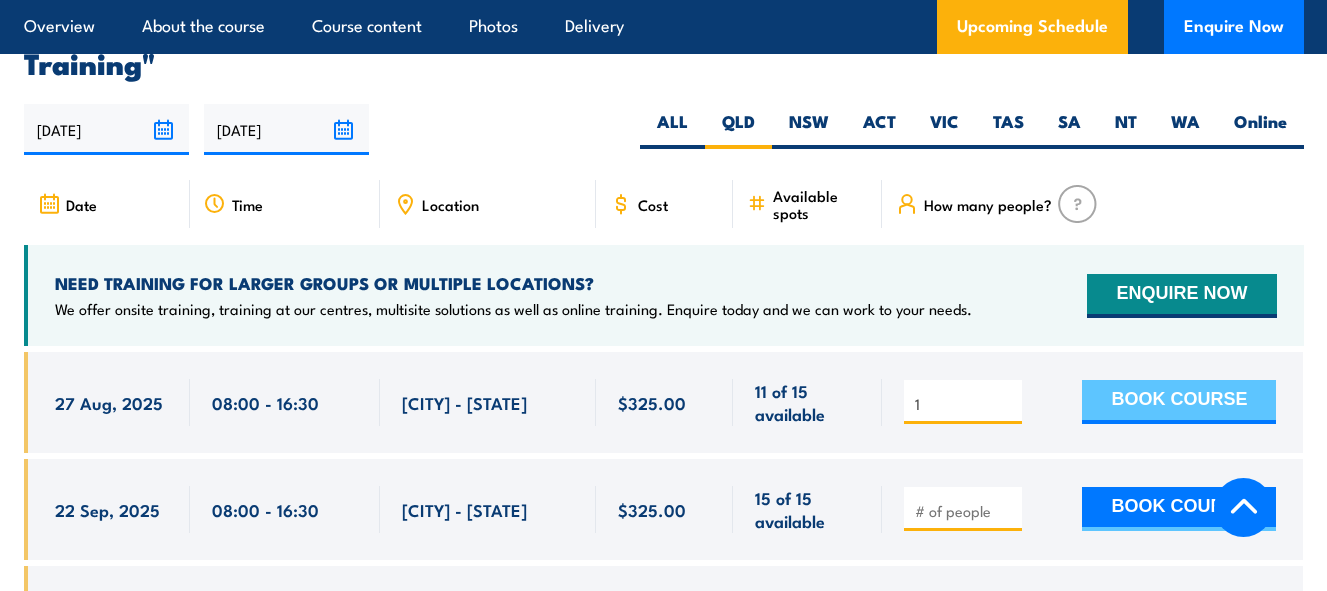 type on "1" 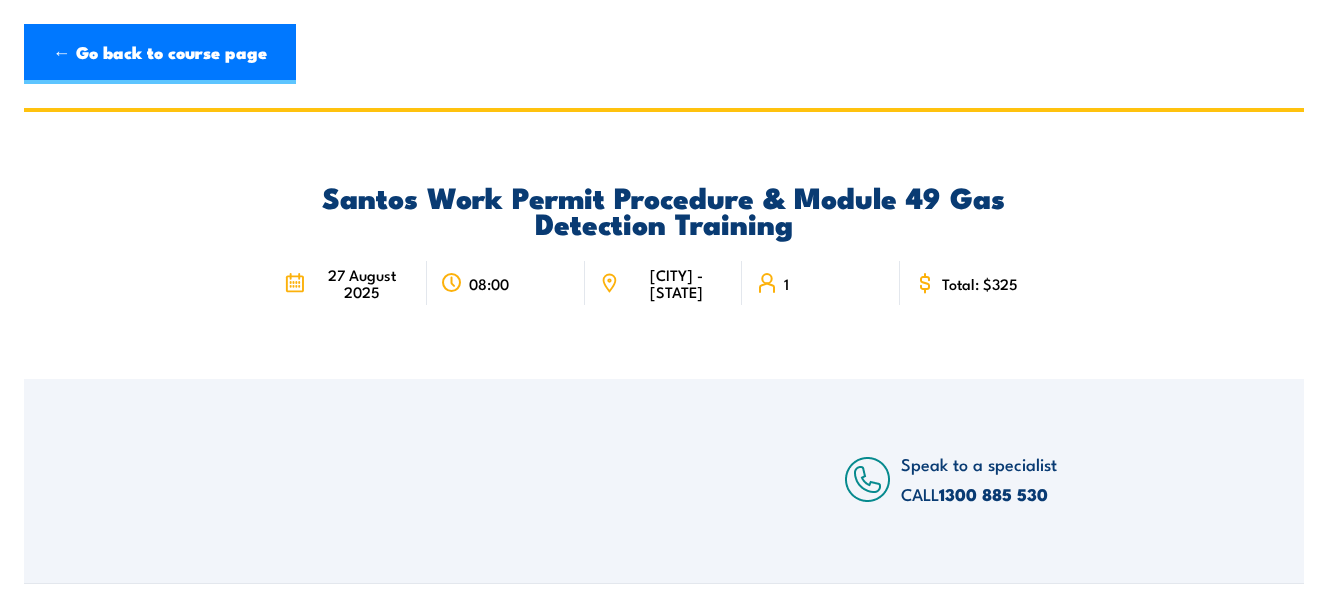 scroll, scrollTop: 0, scrollLeft: 0, axis: both 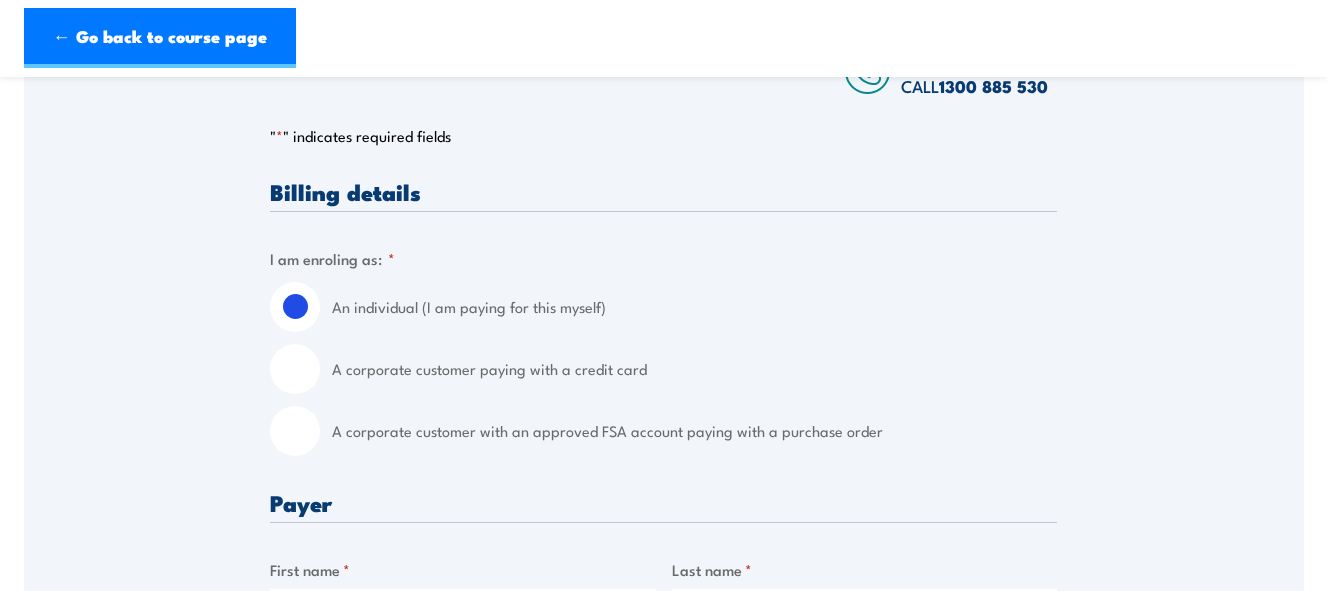 click on "A corporate customer paying with a credit card" at bounding box center (694, 369) 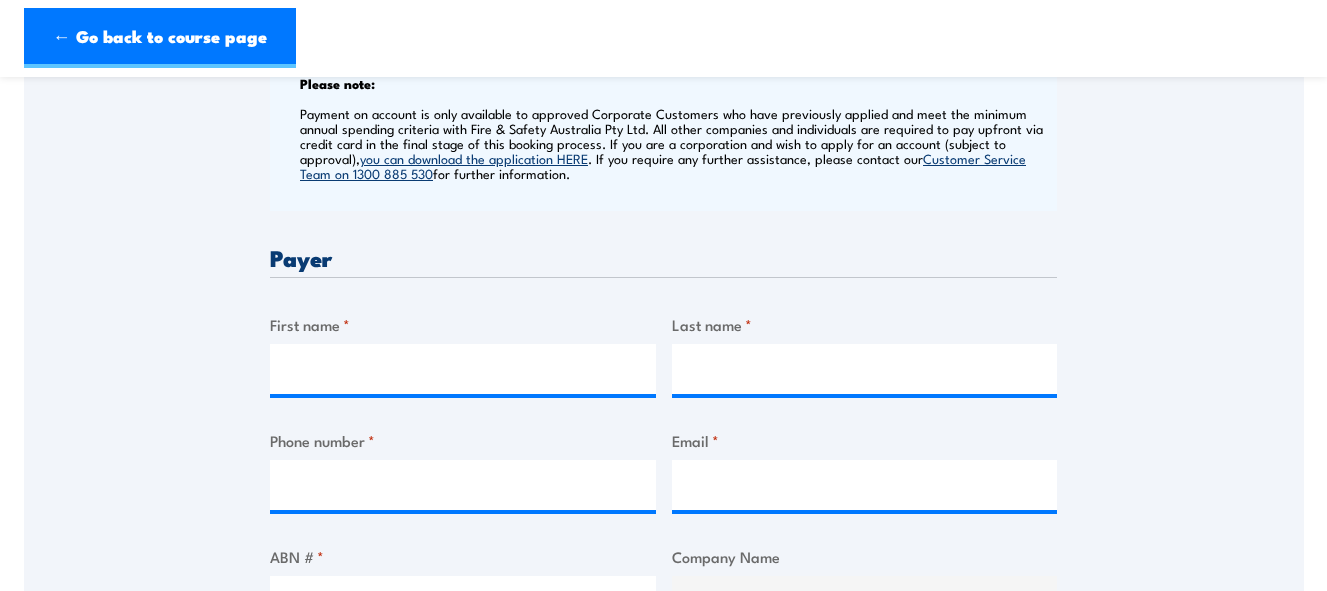 scroll, scrollTop: 800, scrollLeft: 0, axis: vertical 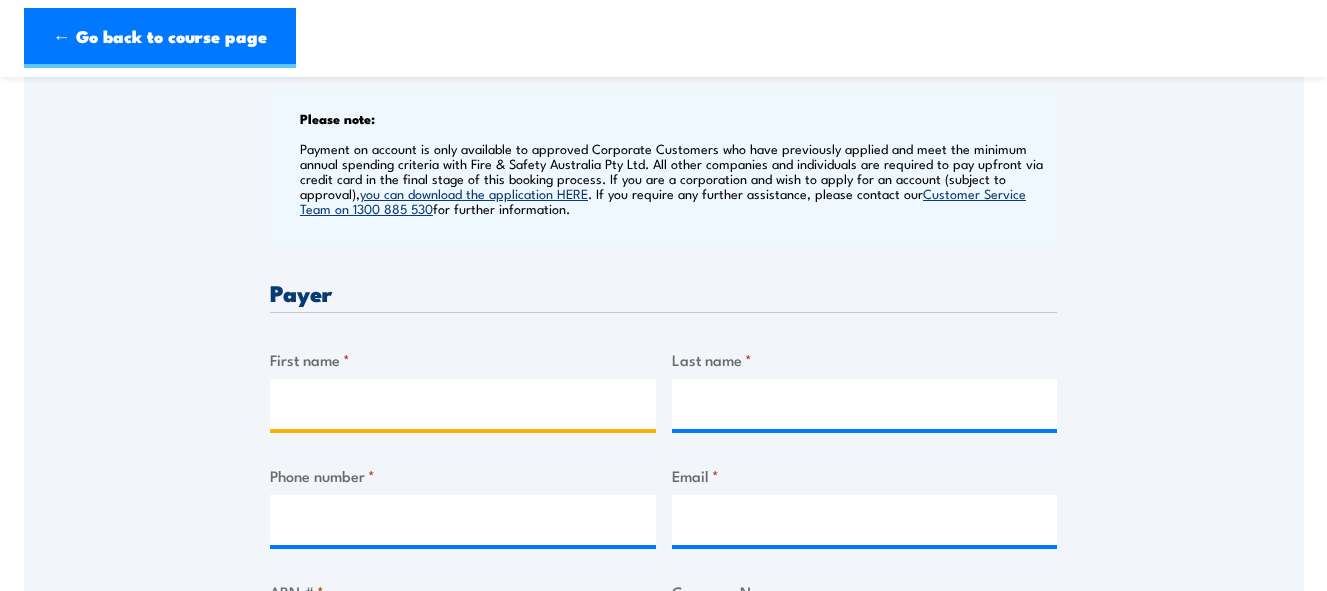 drag, startPoint x: 509, startPoint y: 397, endPoint x: 520, endPoint y: 396, distance: 11.045361 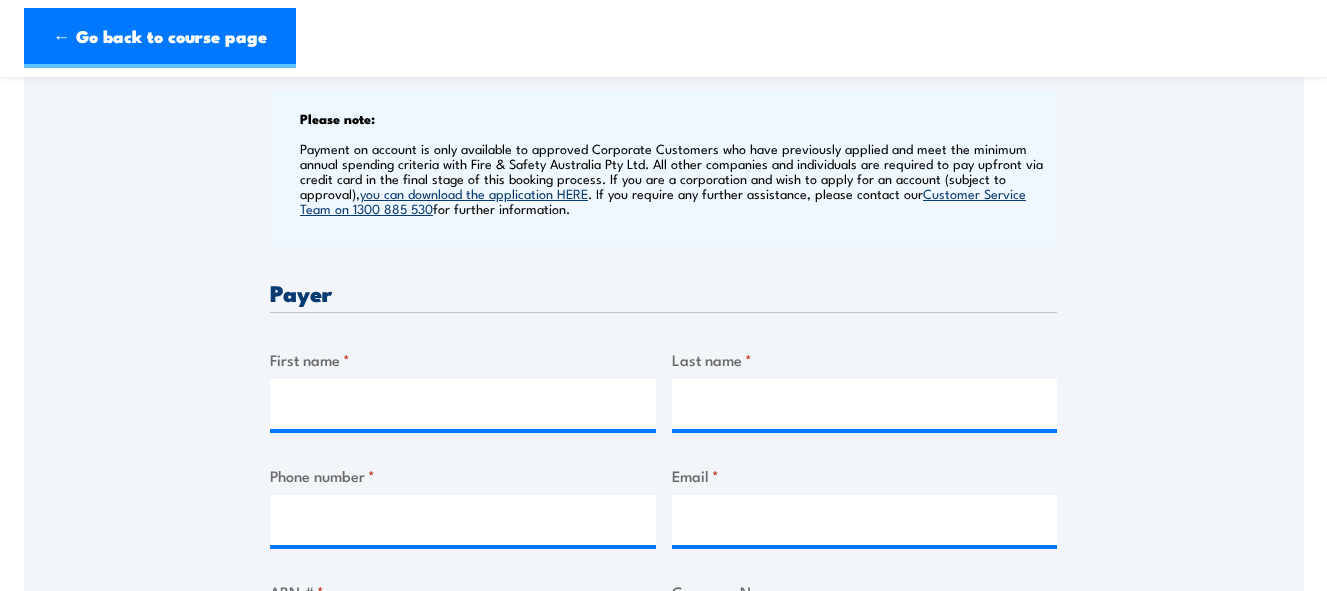 click on "Speak to a specialist
CALL  1300 885 530
CALL  1300 885 530
" * " indicates required fields
1 Billing Details 2 Participants 3 Payment
Billing details I am enroling as: *
An individual (I am paying for this myself)
A corporate customer paying with a credit card
*" at bounding box center [664, 669] 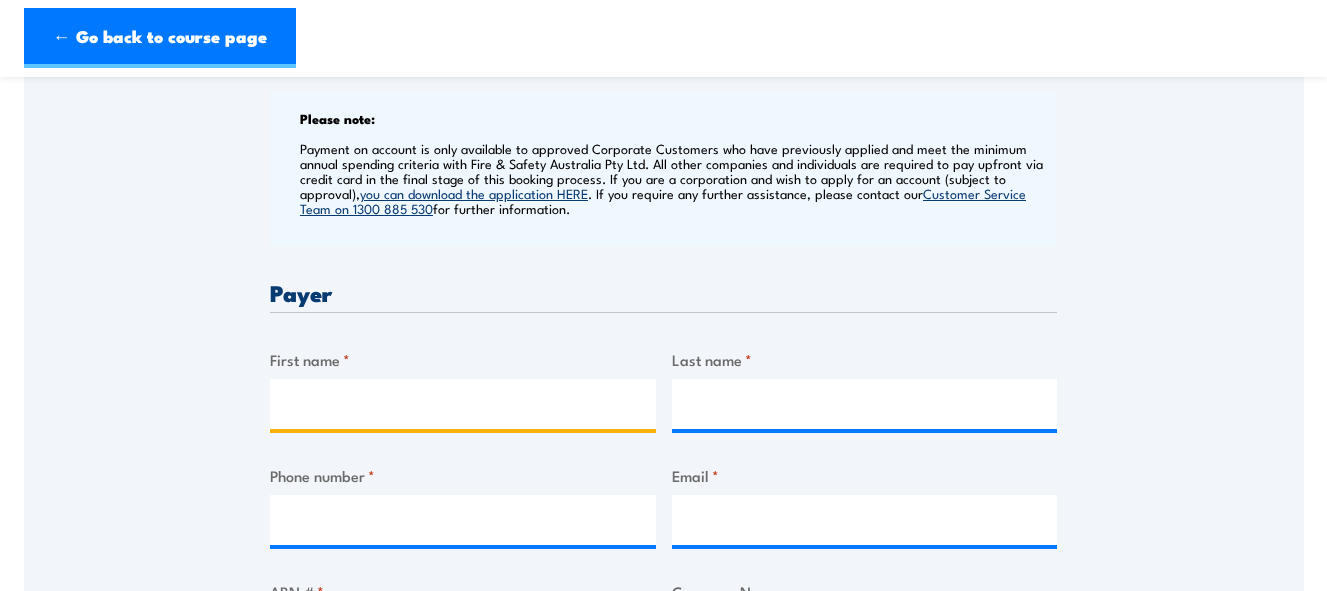 click on "First name *" at bounding box center (463, 404) 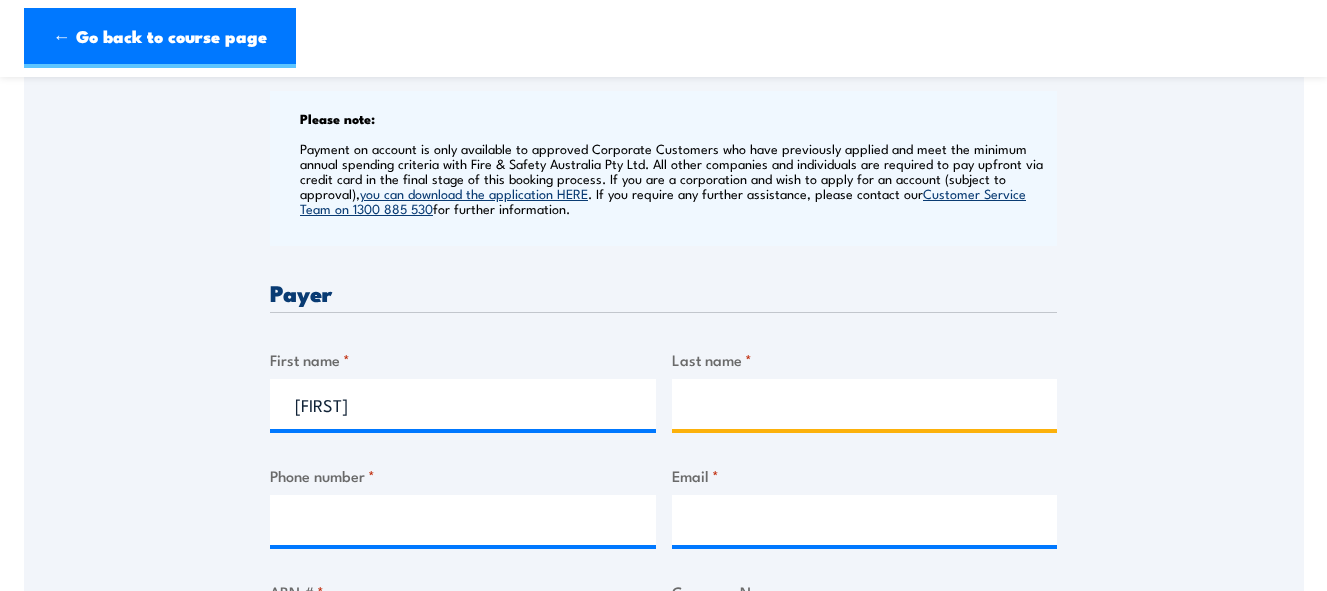 type on "[LAST]" 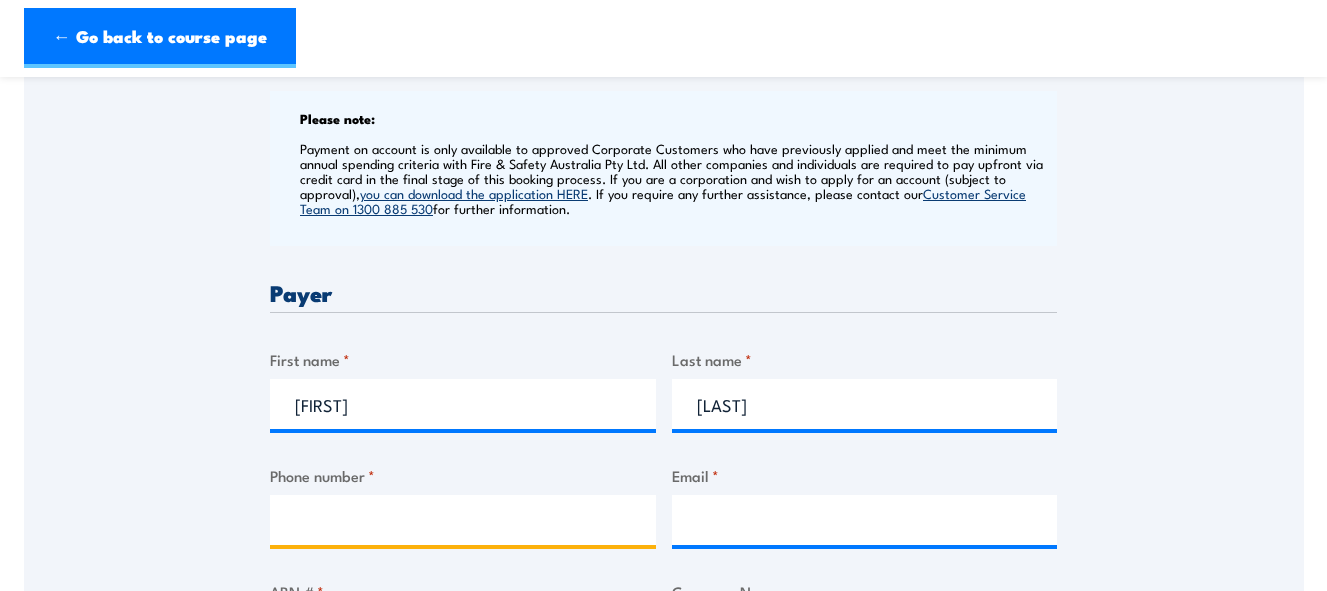 type on "[PHONE]" 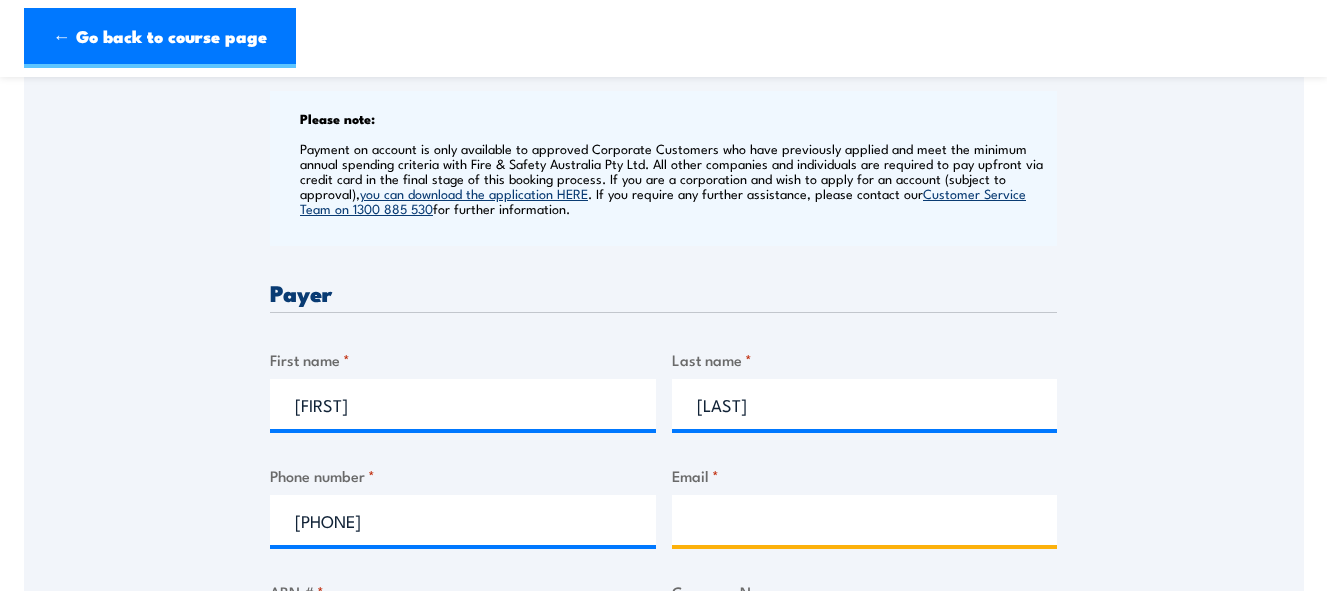 type on "[EMAIL]" 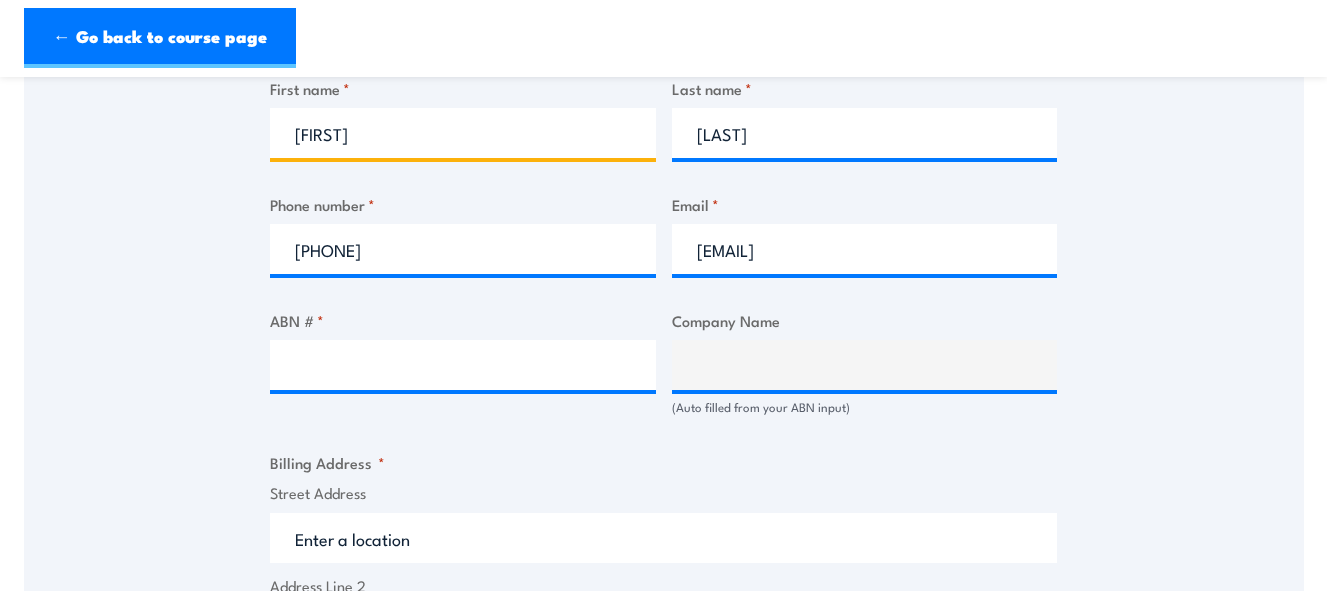 scroll, scrollTop: 1100, scrollLeft: 0, axis: vertical 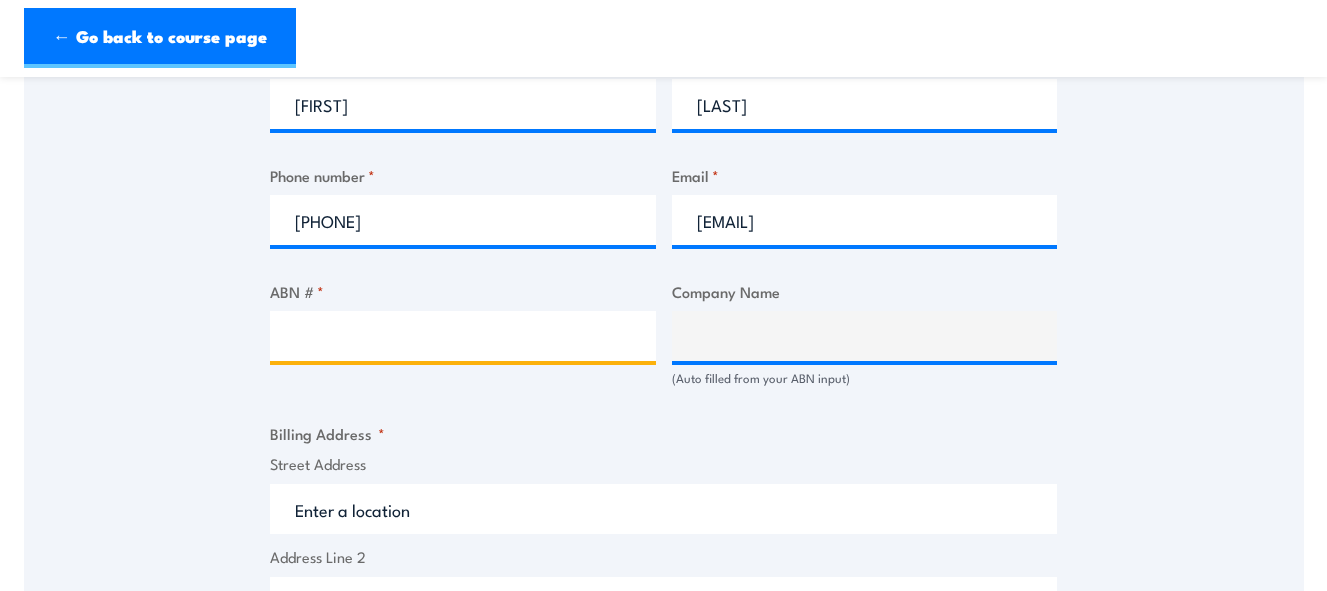 click on "ABN # *" at bounding box center [463, 336] 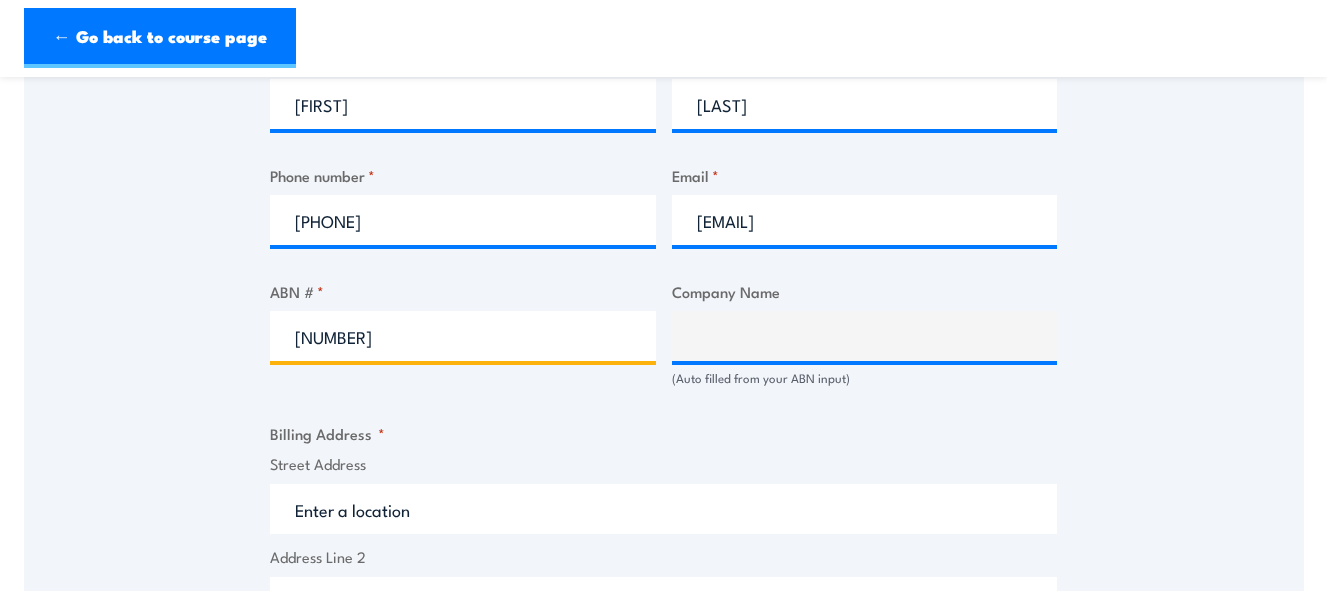 type on "[NUMBER]" 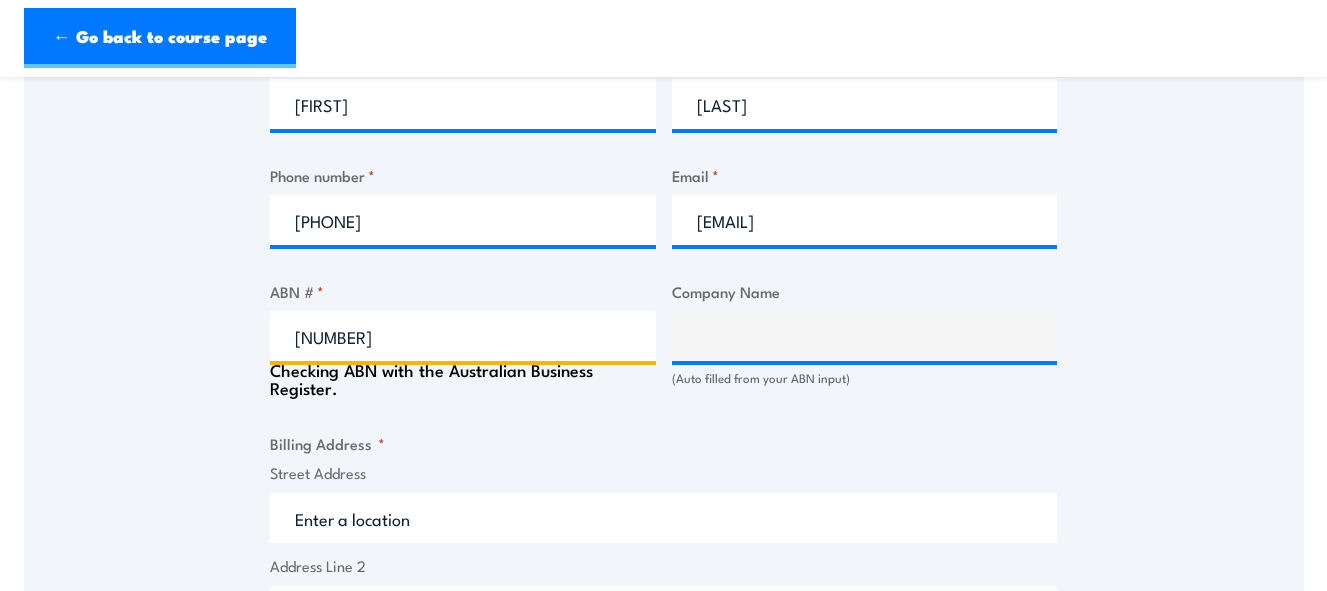 type on "VIPAC ENGINEERS AND SCIENTISTS LIMITED" 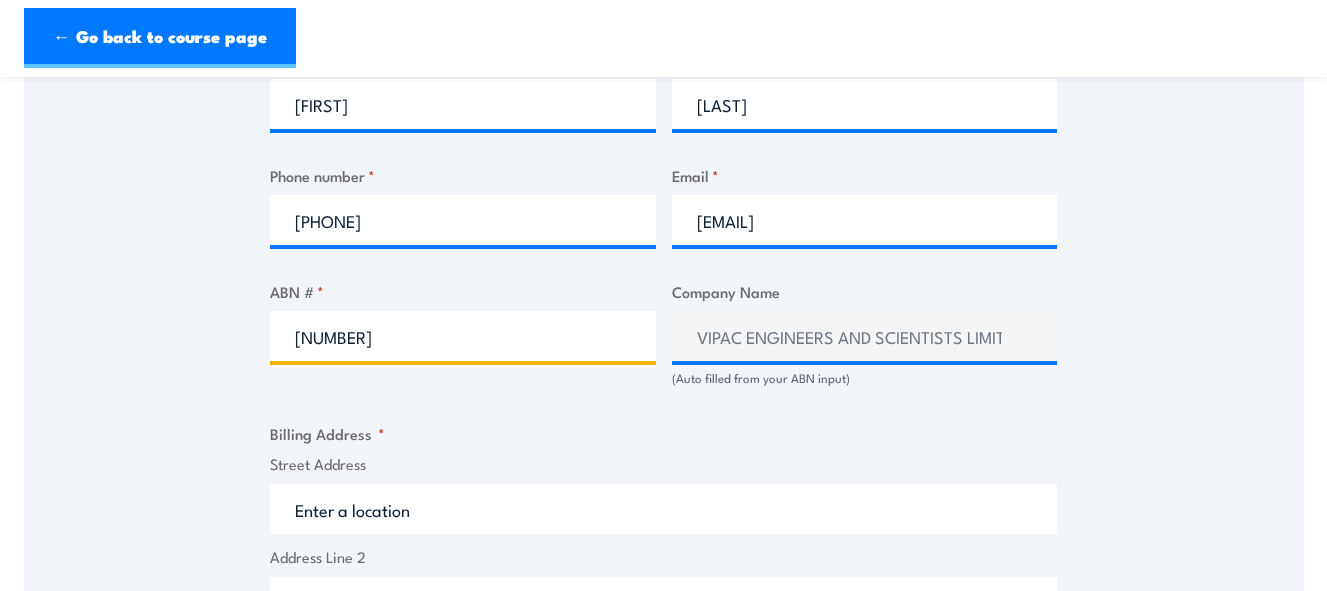 type on "[NUMBER]" 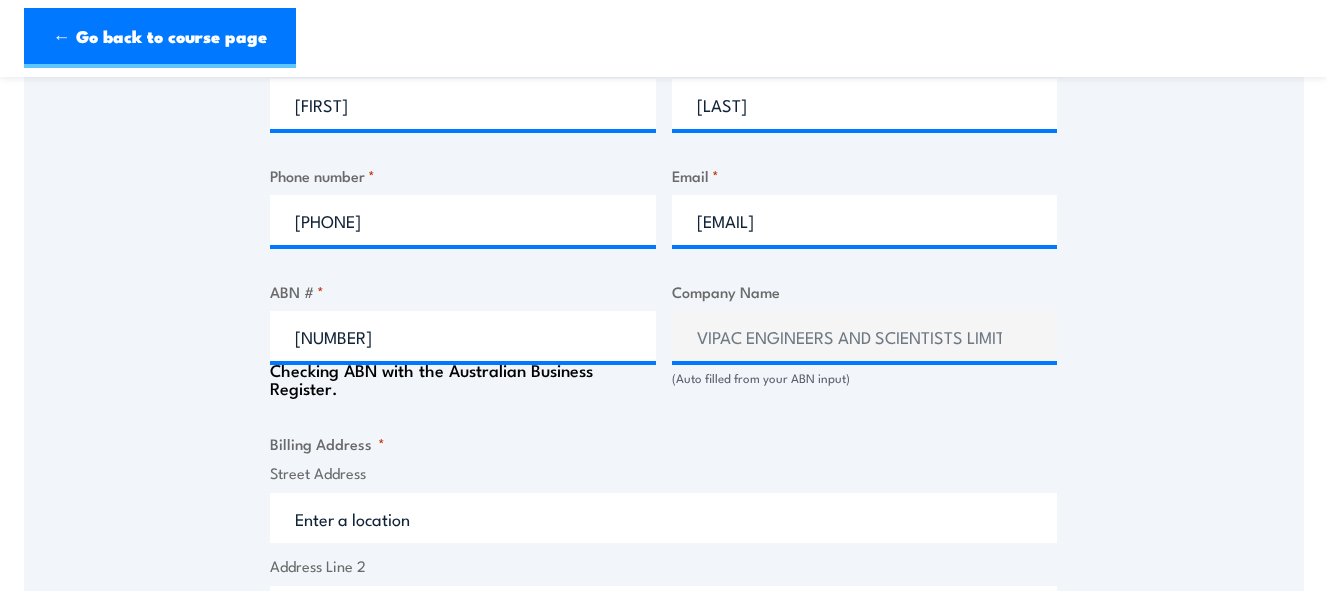 click on "Street Address" at bounding box center (663, 518) 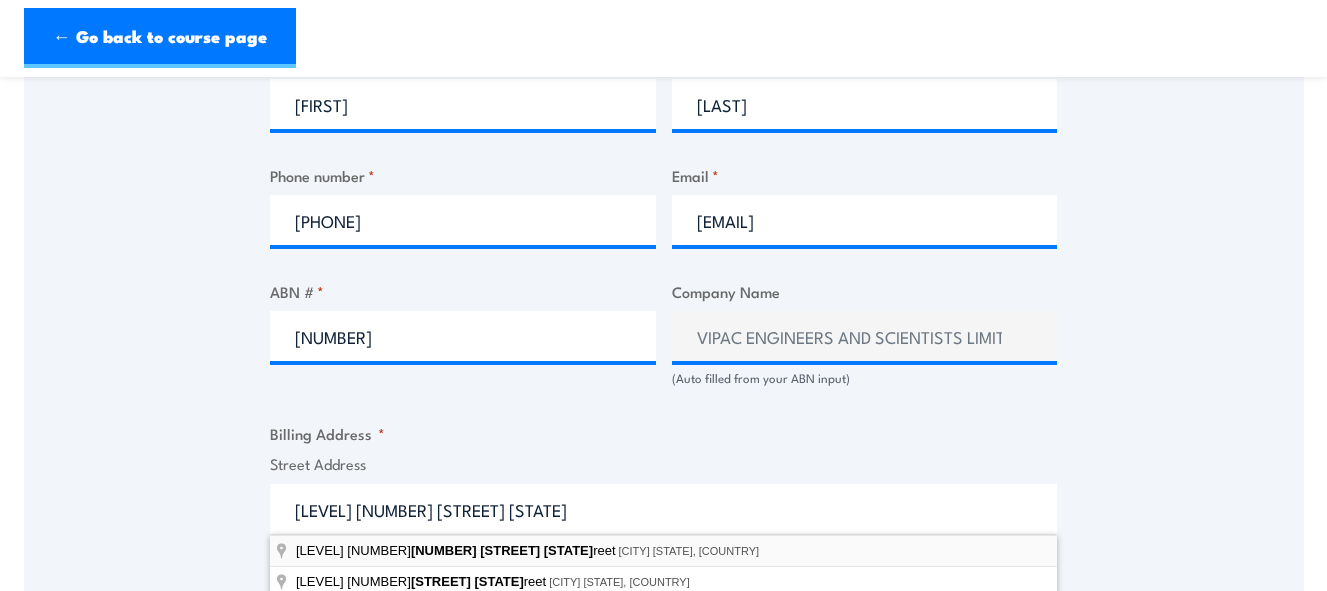 type on "[LEVEL] [NUMBER] [STREET], [CITY] [STATE], [COUNTRY]" 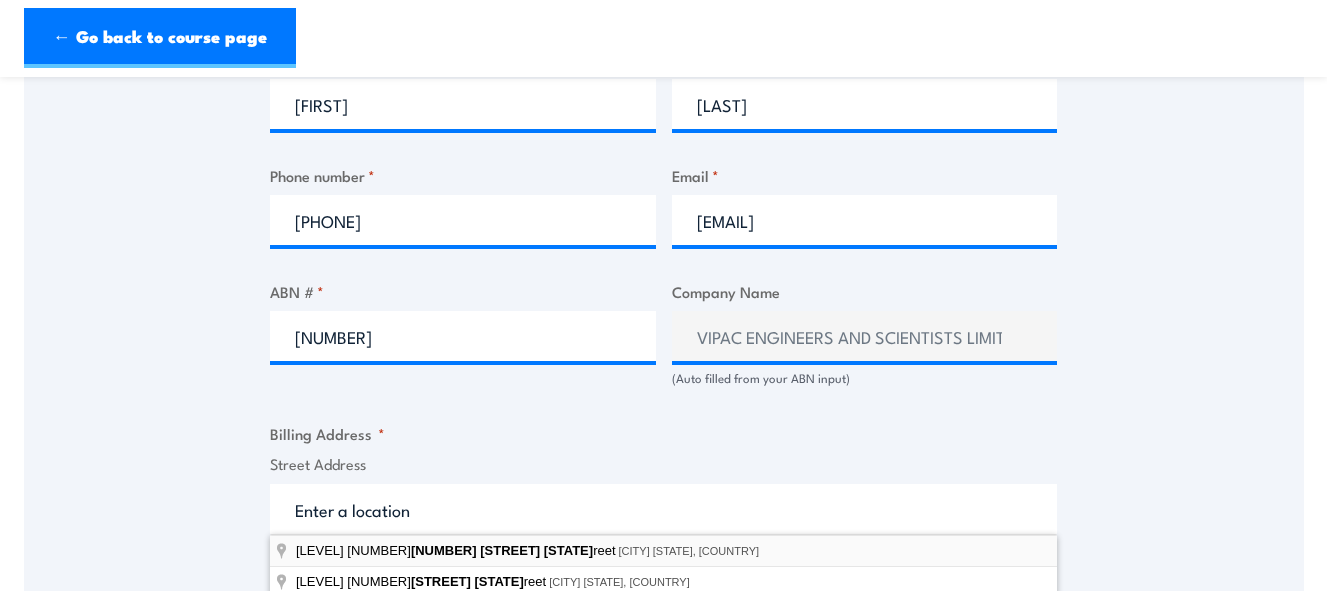 type on "[NUMBER] [STREET] [STATE]" 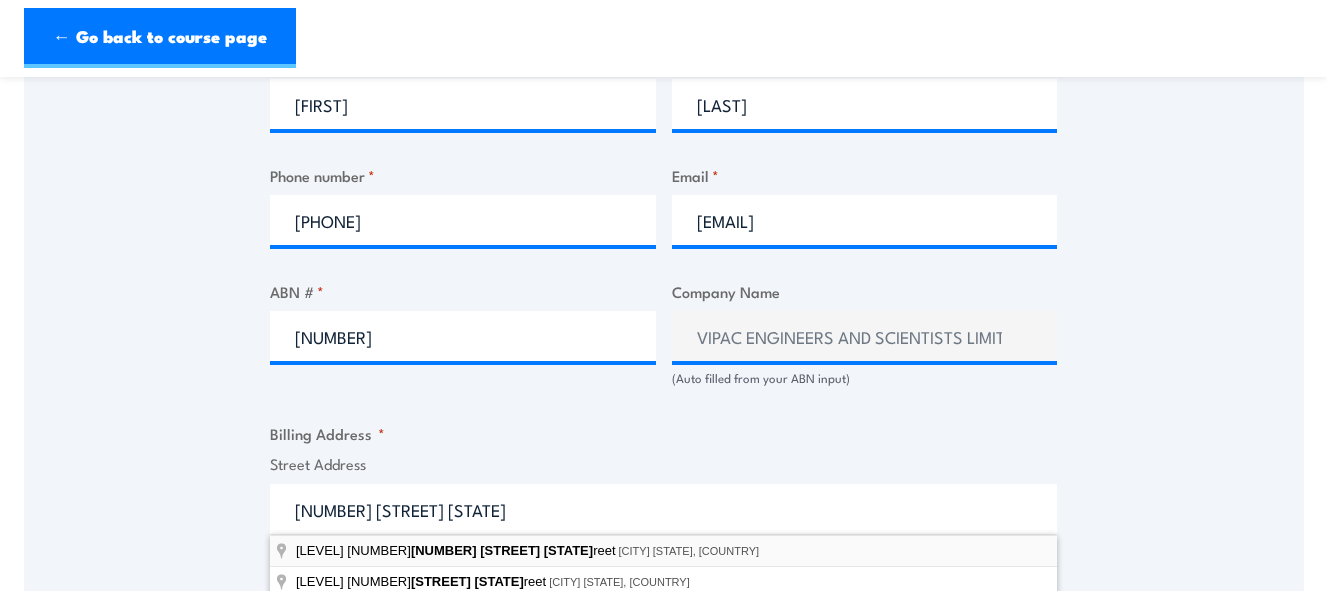 type on "Queensland" 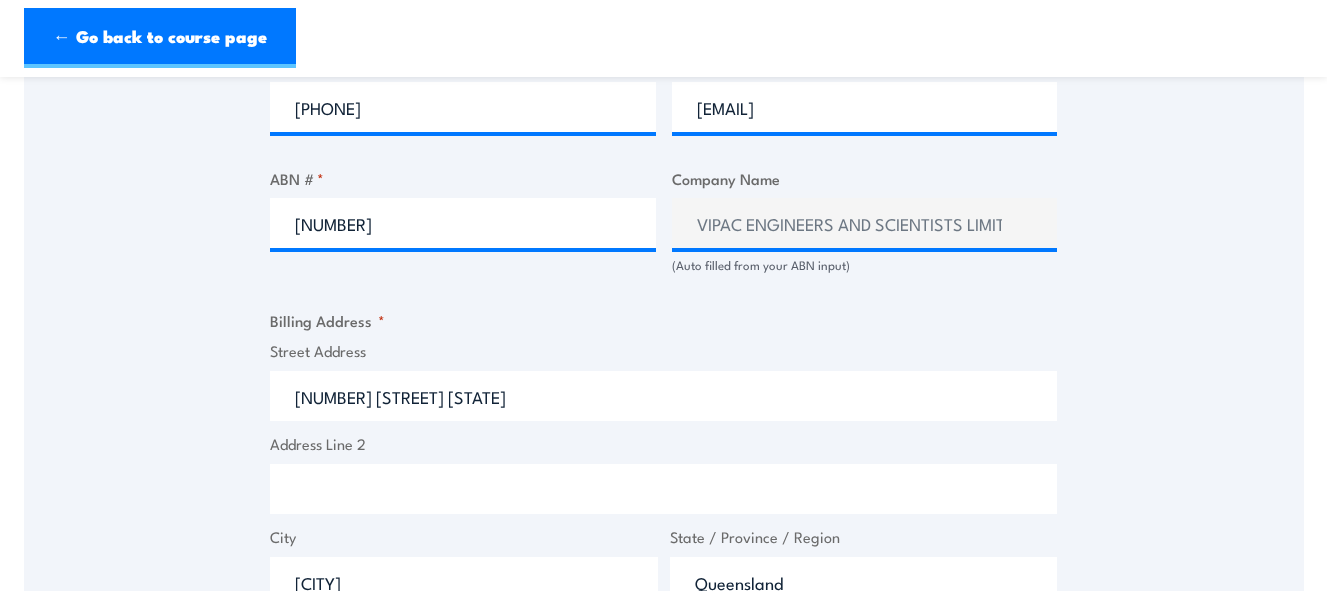 scroll, scrollTop: 1400, scrollLeft: 0, axis: vertical 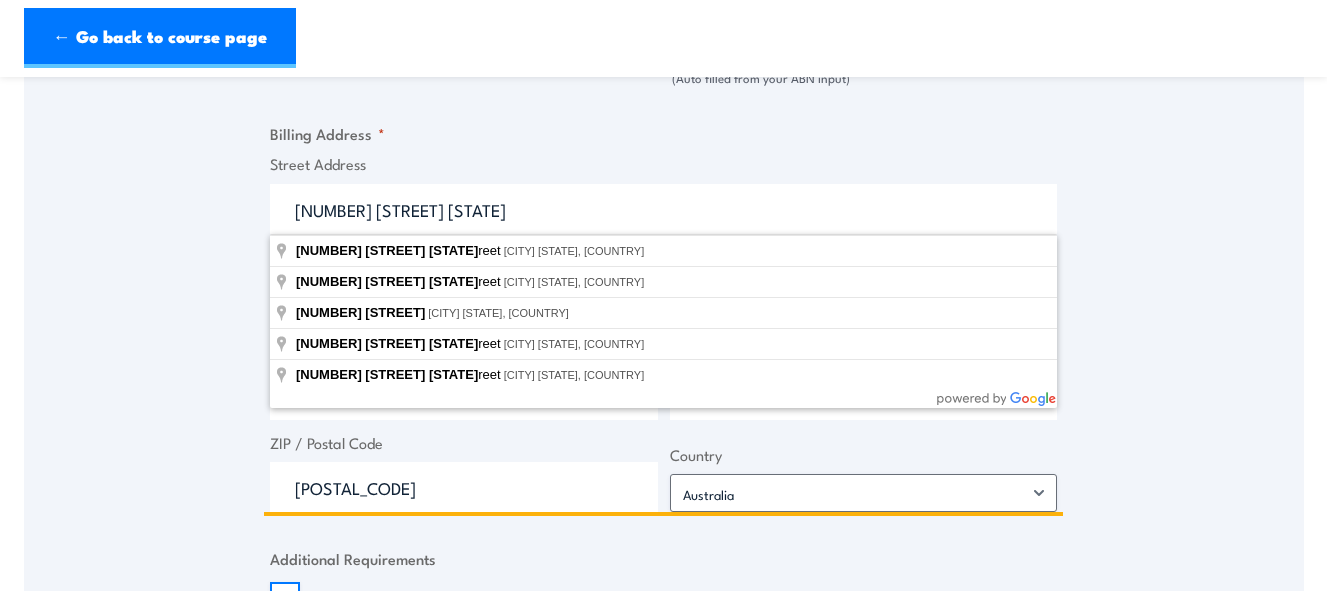 drag, startPoint x: 292, startPoint y: 206, endPoint x: 531, endPoint y: 207, distance: 239.00209 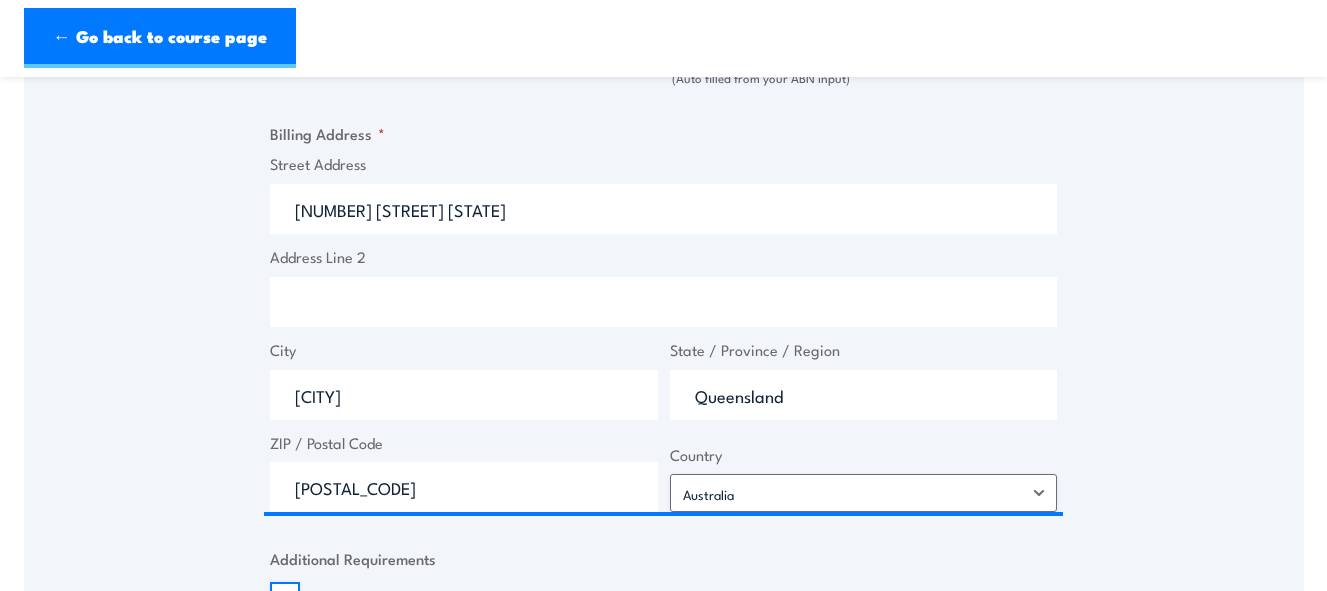click on "Speak to a specialist
CALL  1300 885 530
CALL  1300 885 530
" * " indicates required fields
1 Billing Details 2 Participants 3 Payment
Billing details I am enroling as: *
An individual (I am paying for this myself)
A corporate customer paying with a credit card
*" at bounding box center [664, 69] 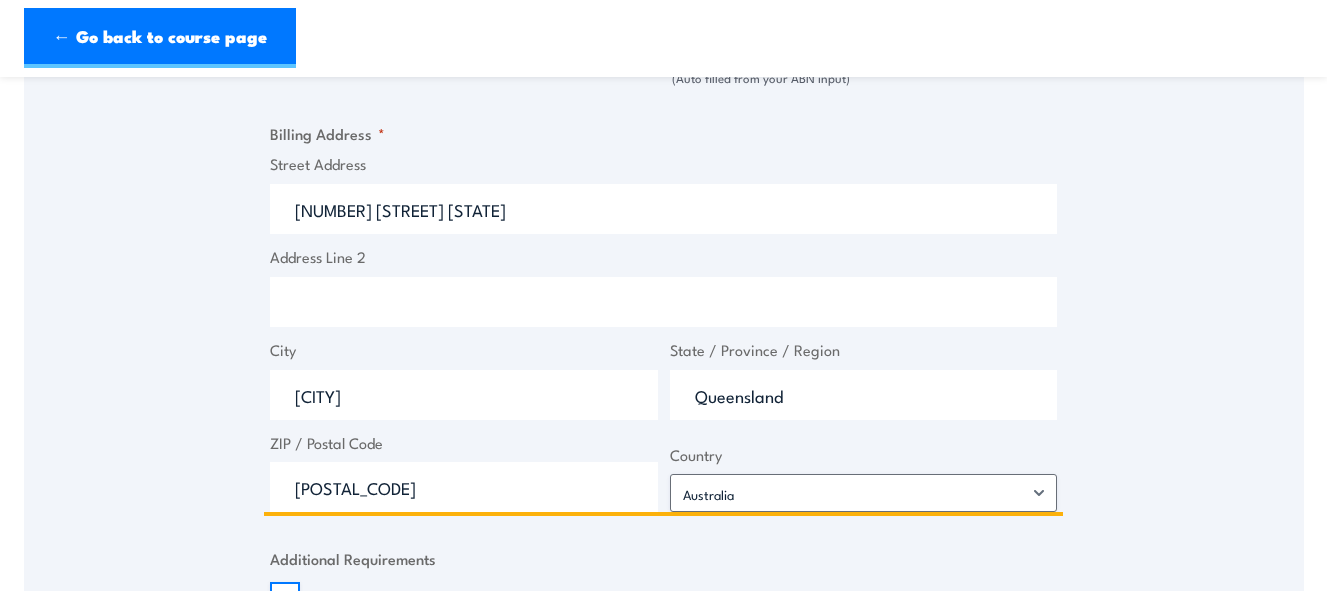 click on "Address Line 2" at bounding box center (663, 302) 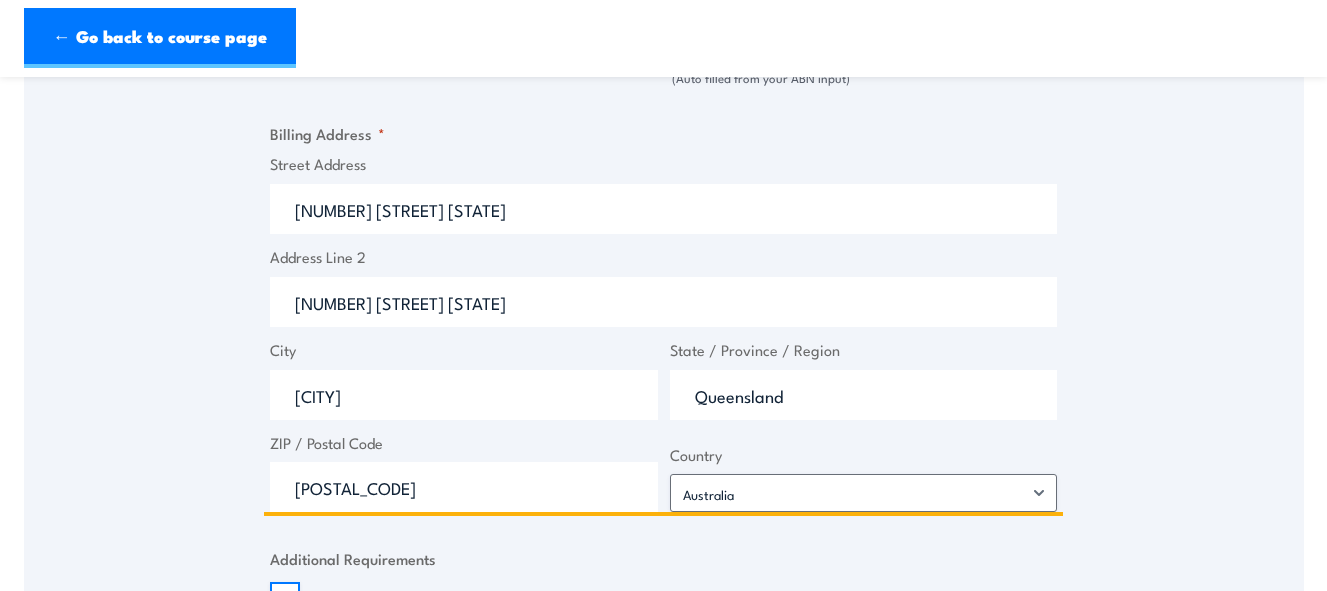 type on "[NUMBER] [STREET] [STATE]" 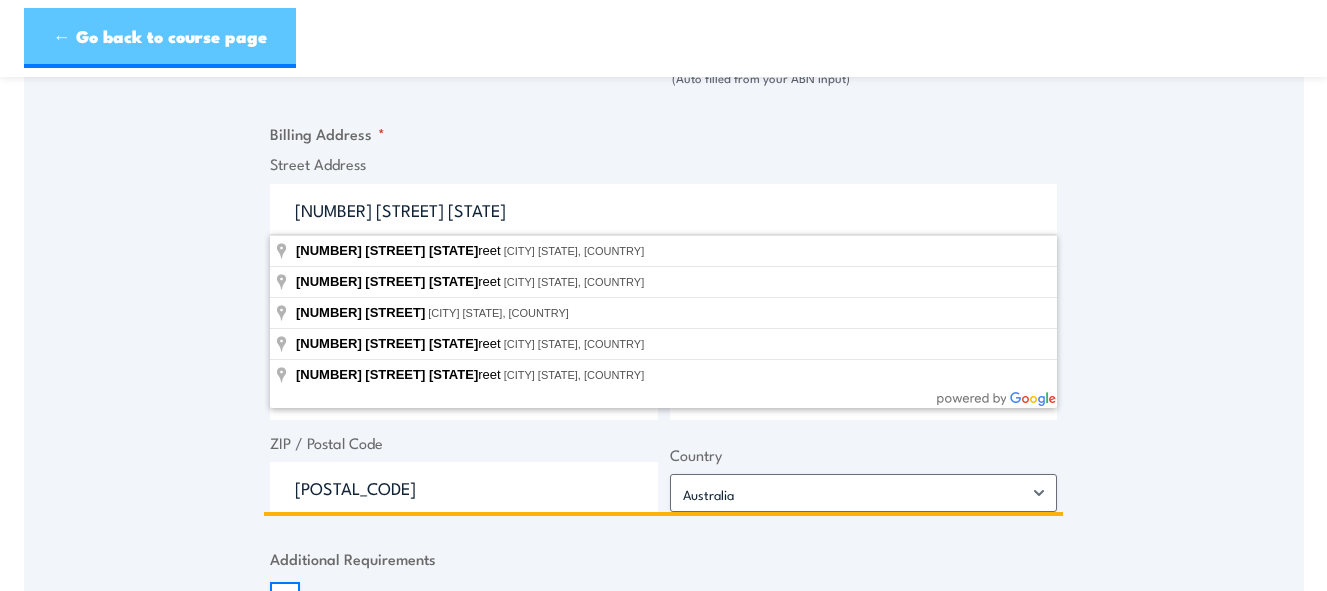 drag, startPoint x: 457, startPoint y: 215, endPoint x: 35, endPoint y: 34, distance: 459.17862 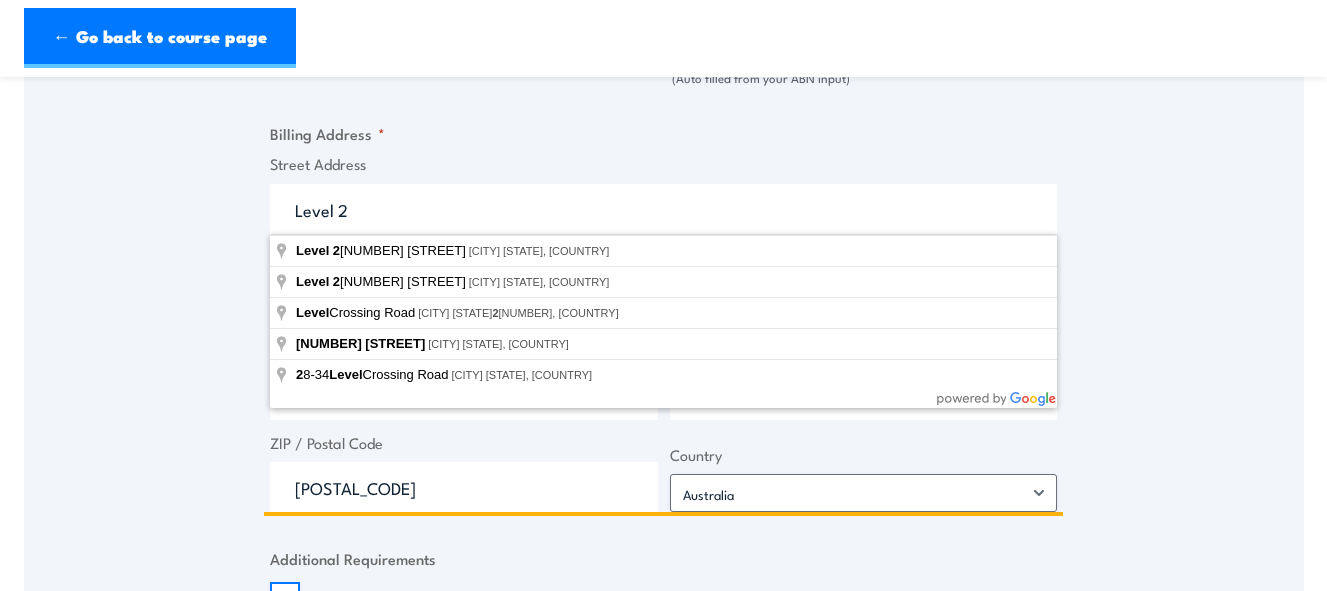 type on "Level 2" 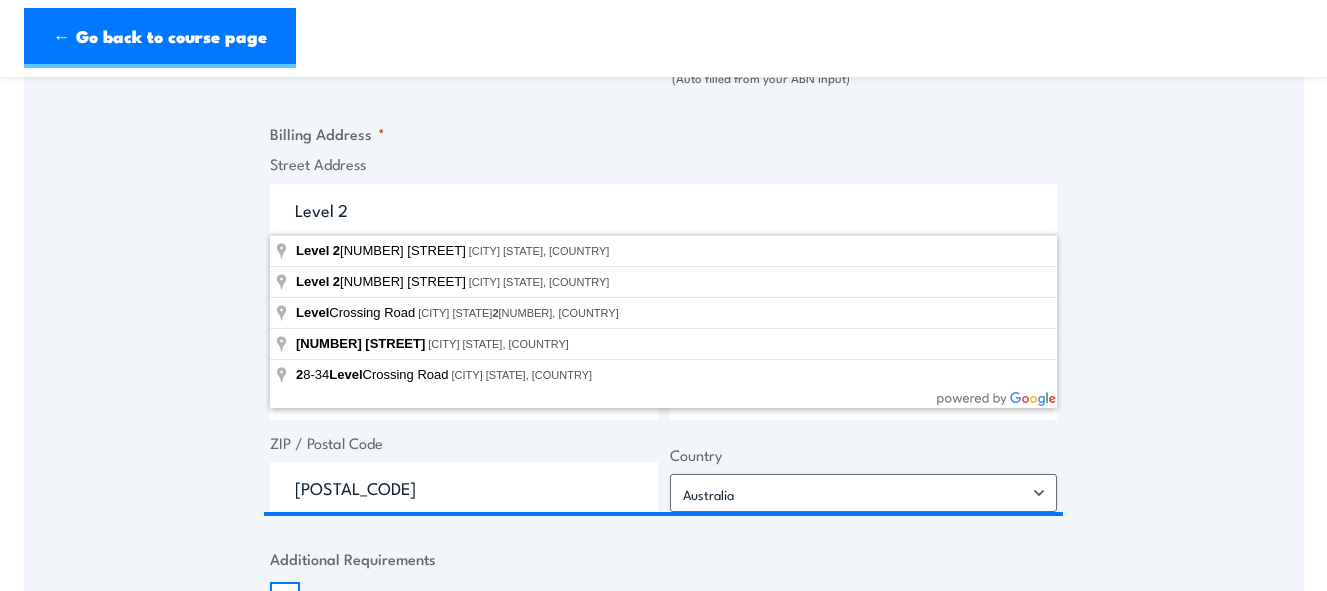 click on "Speak to a specialist
CALL  1300 885 530
CALL  1300 885 530
" * " indicates required fields
1 Billing Details 2 Participants 3 Payment
Billing details I am enroling as: *
An individual (I am paying for this myself)
A corporate customer paying with a credit card
*" at bounding box center [664, 69] 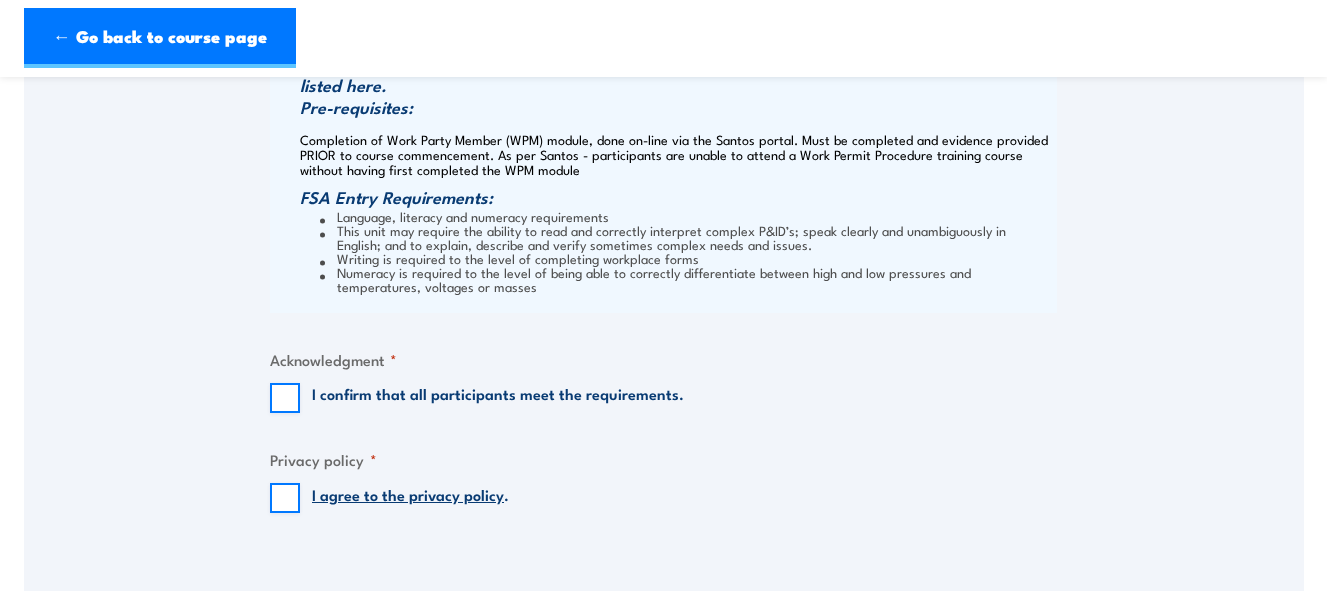 scroll, scrollTop: 2200, scrollLeft: 0, axis: vertical 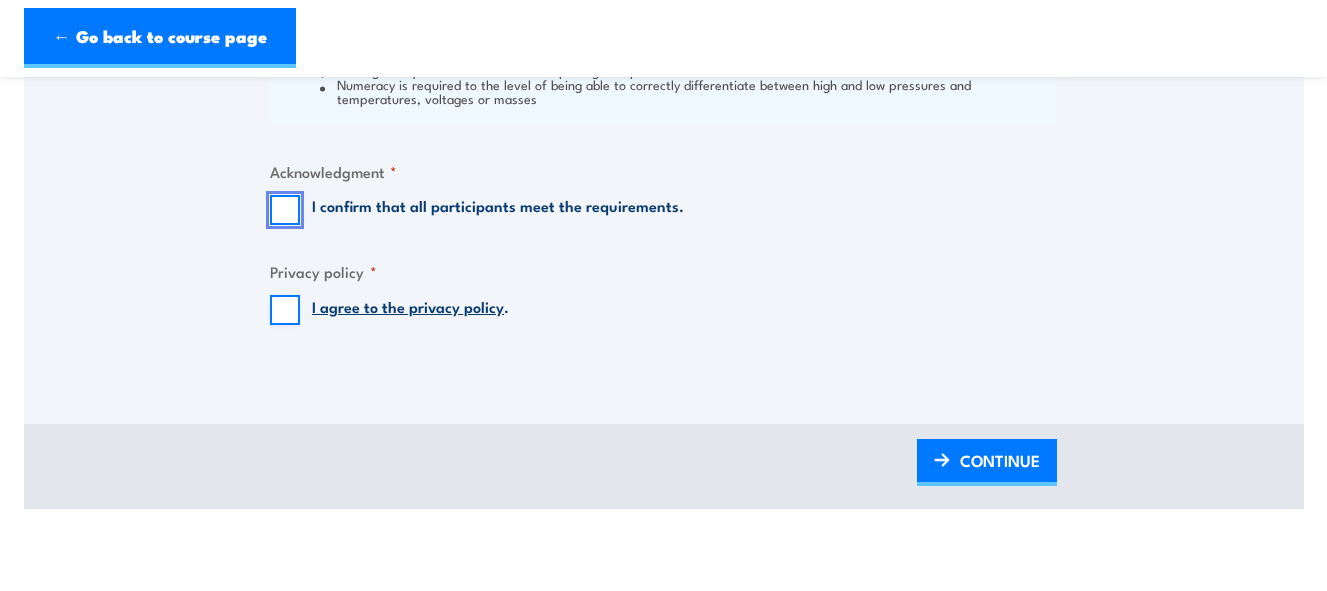 click on "I confirm that all participants meet the requirements." at bounding box center [285, 210] 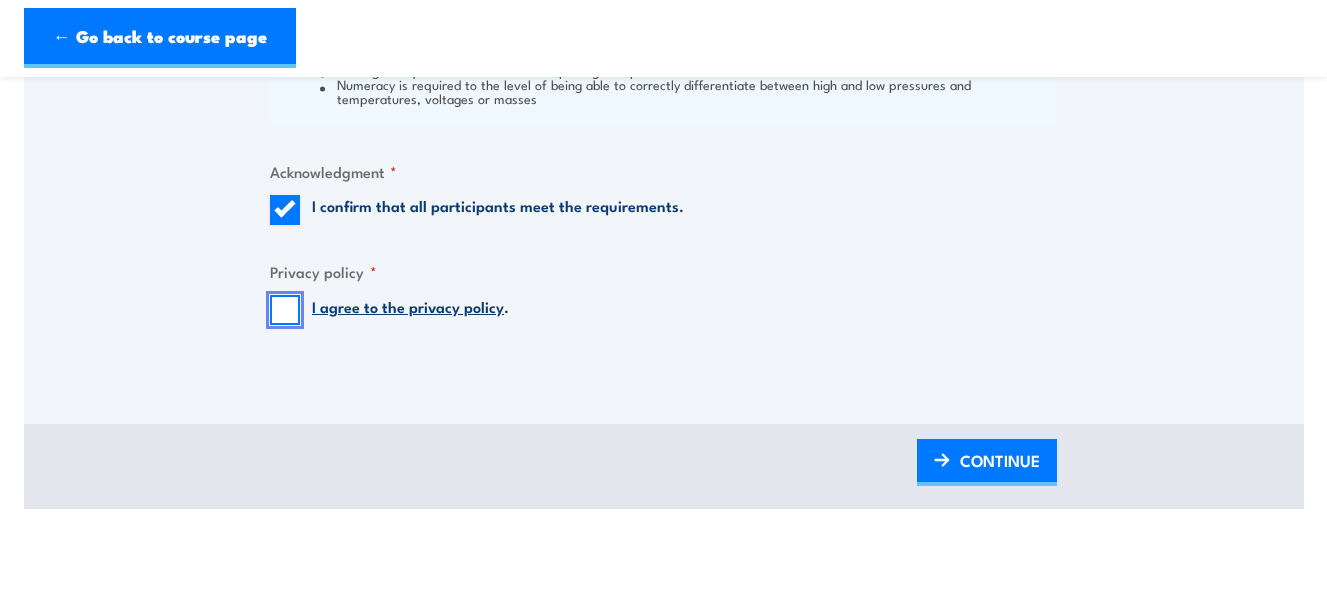 click on "I agree to the privacy policy ." at bounding box center (285, 310) 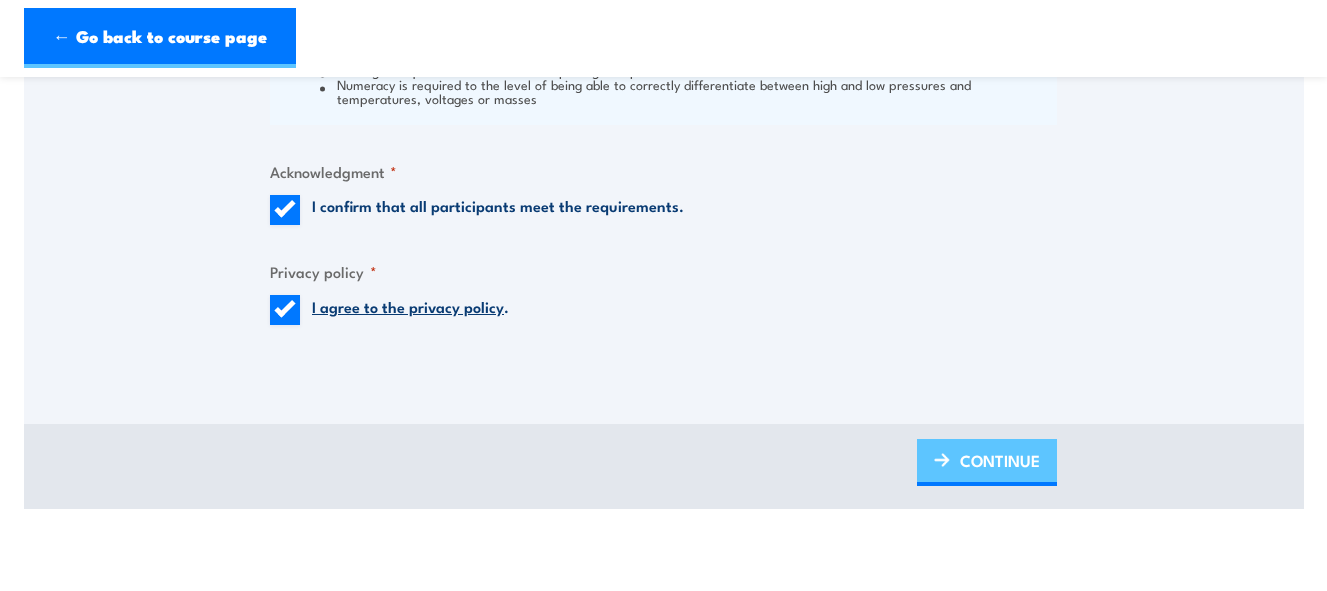 click on "CONTINUE" at bounding box center [1000, 460] 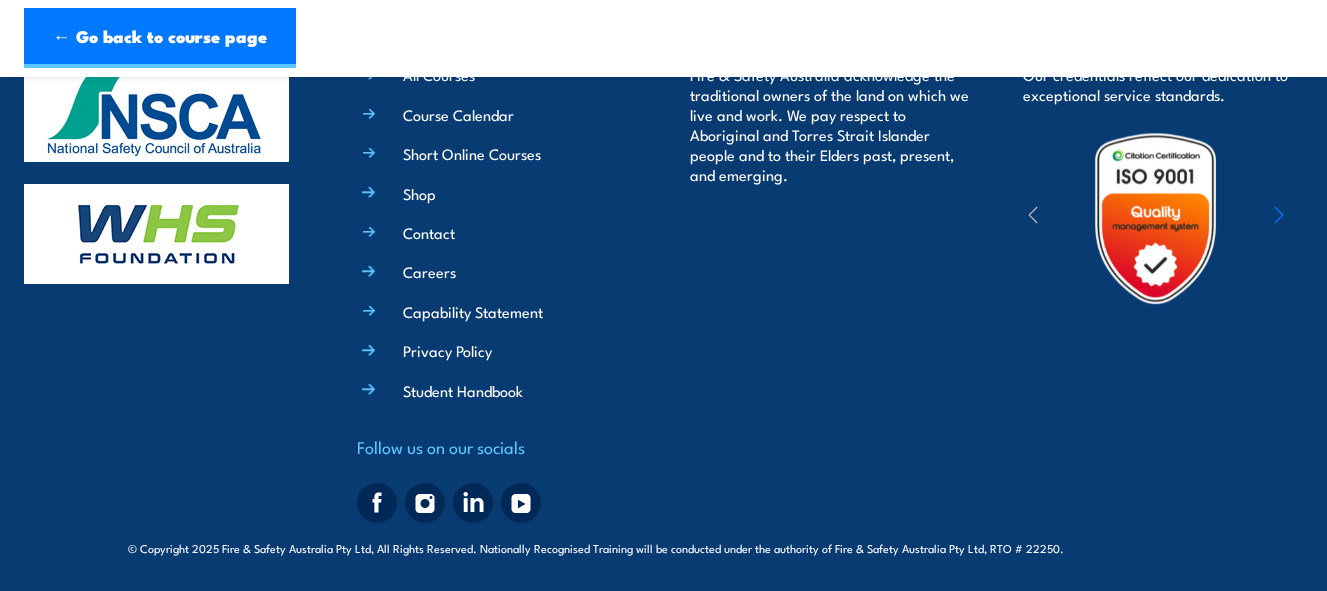 scroll, scrollTop: 1302, scrollLeft: 0, axis: vertical 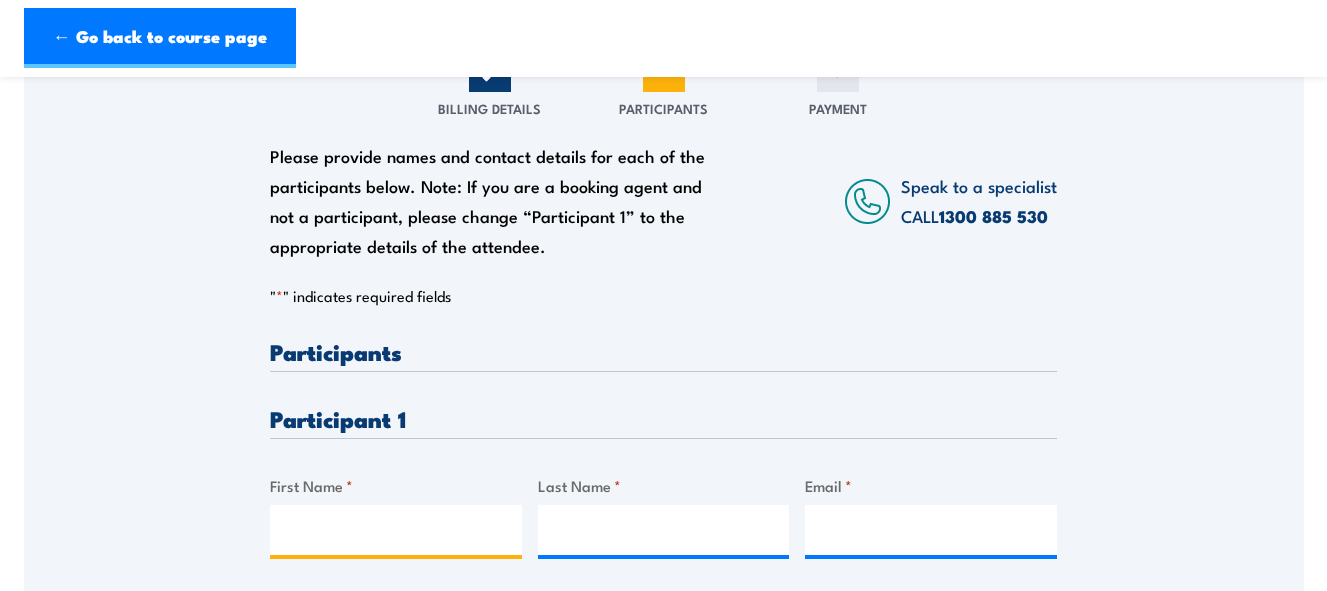 click on "First Name *" at bounding box center [396, 530] 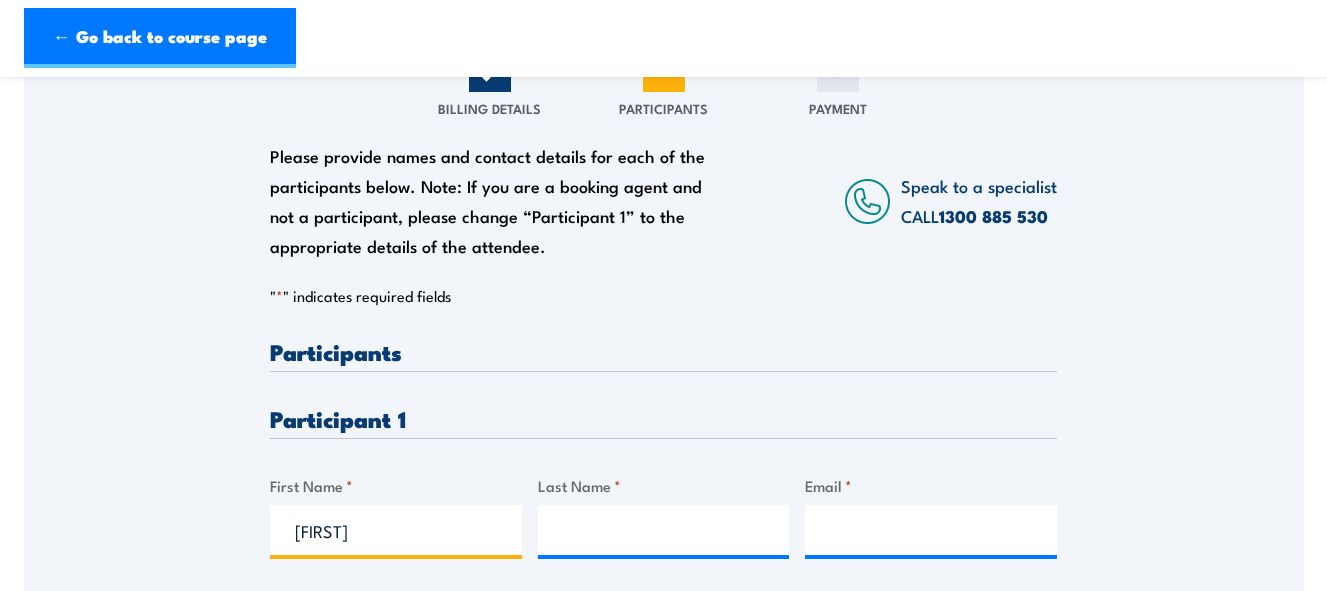 type on "[FIRST]" 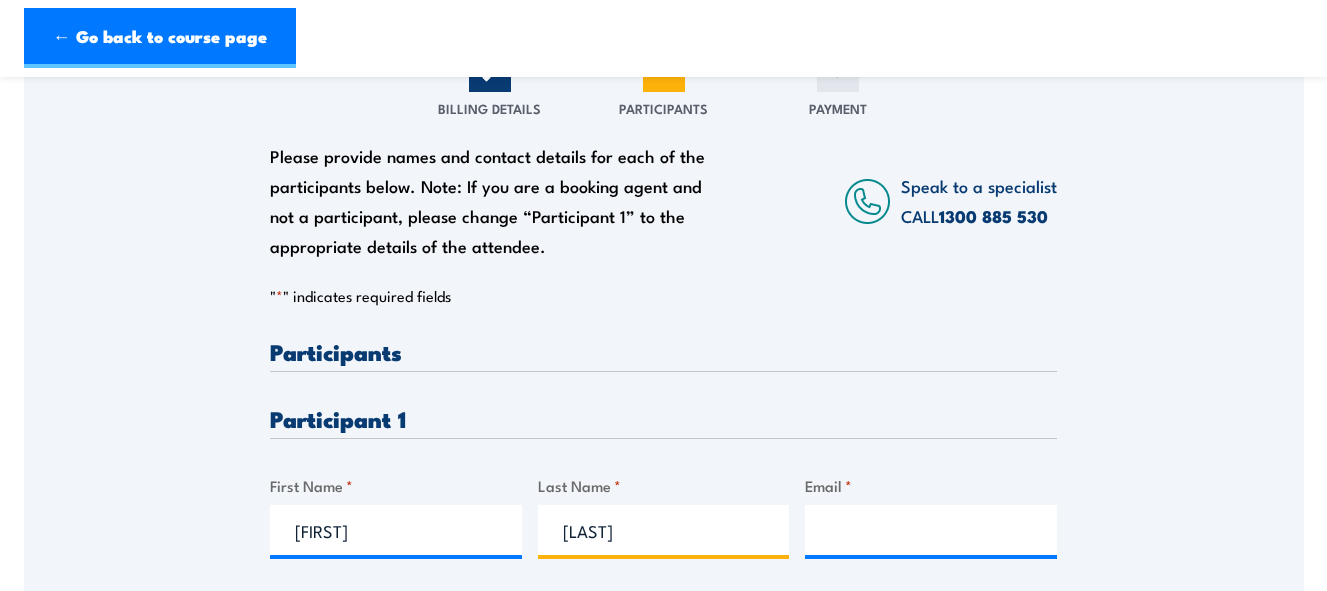 type on "[LAST]" 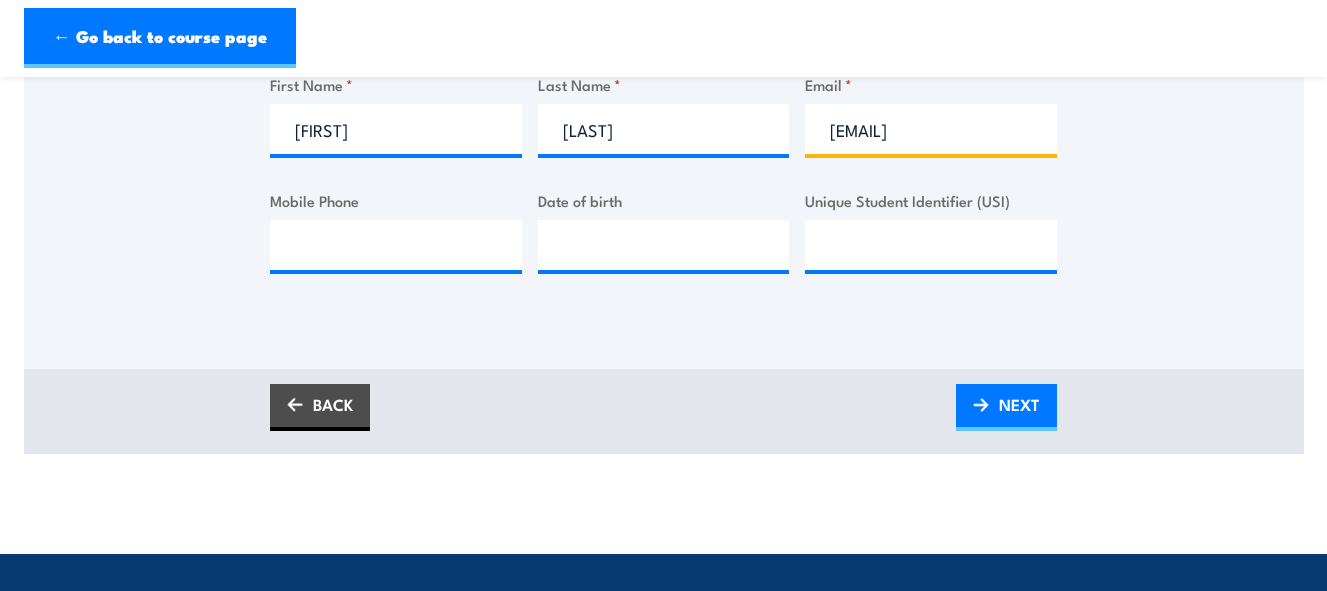 scroll, scrollTop: 700, scrollLeft: 0, axis: vertical 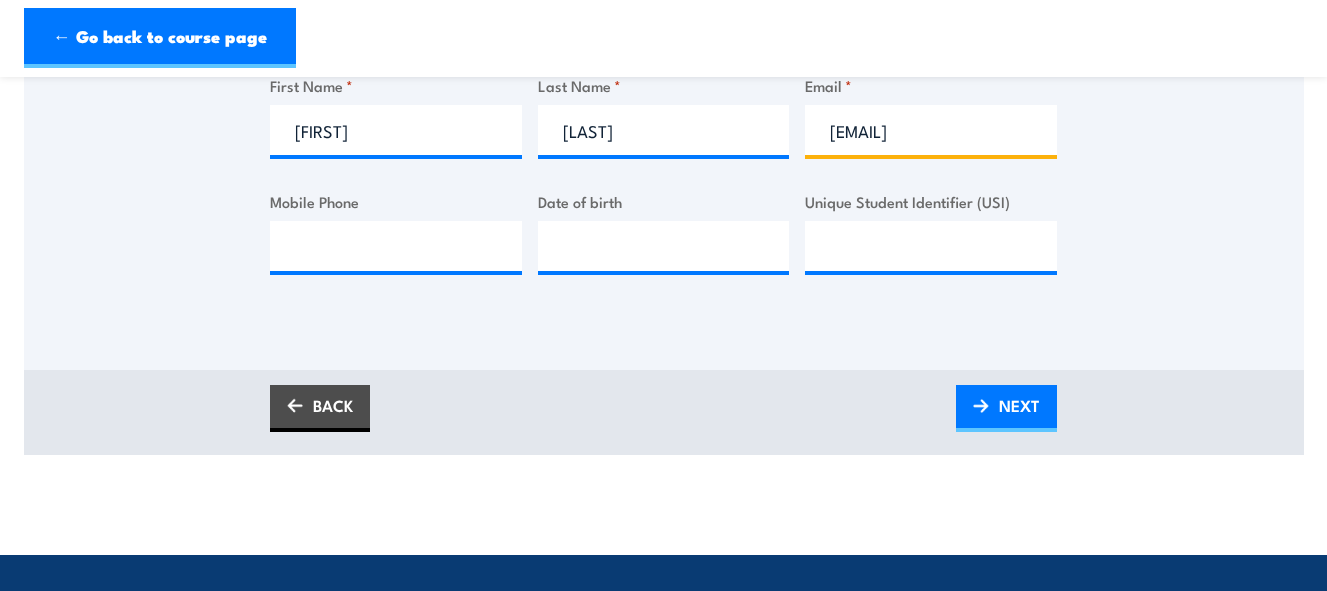 type on "[EMAIL]" 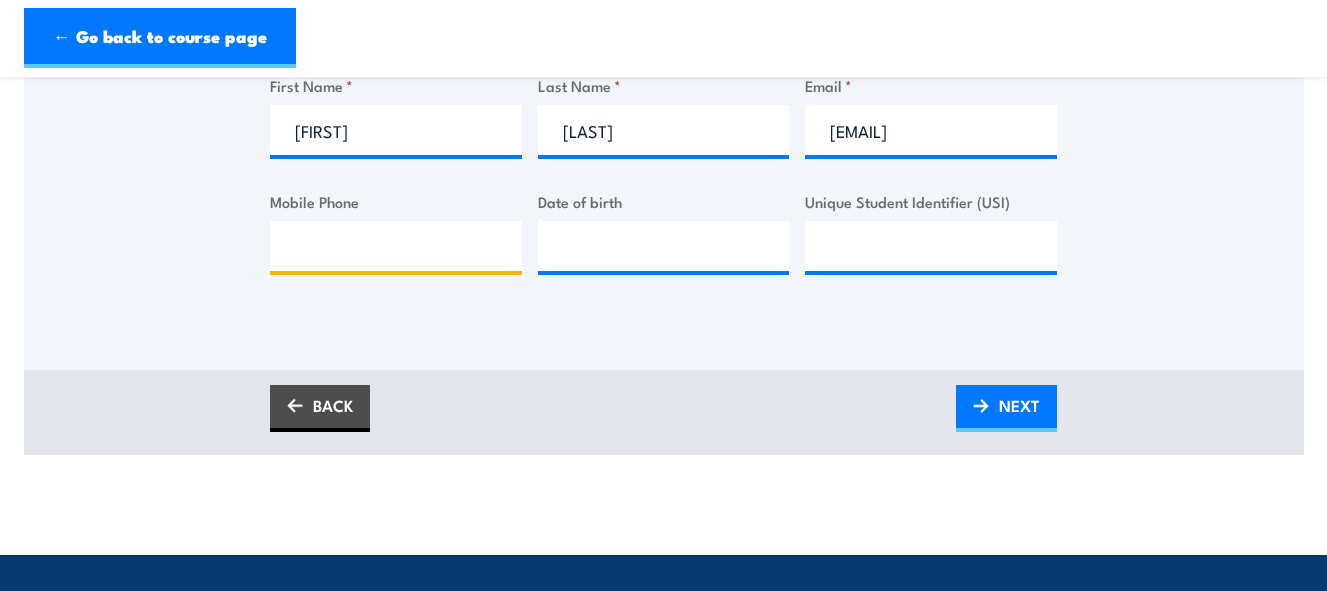 click on "Mobile Phone" at bounding box center [396, 246] 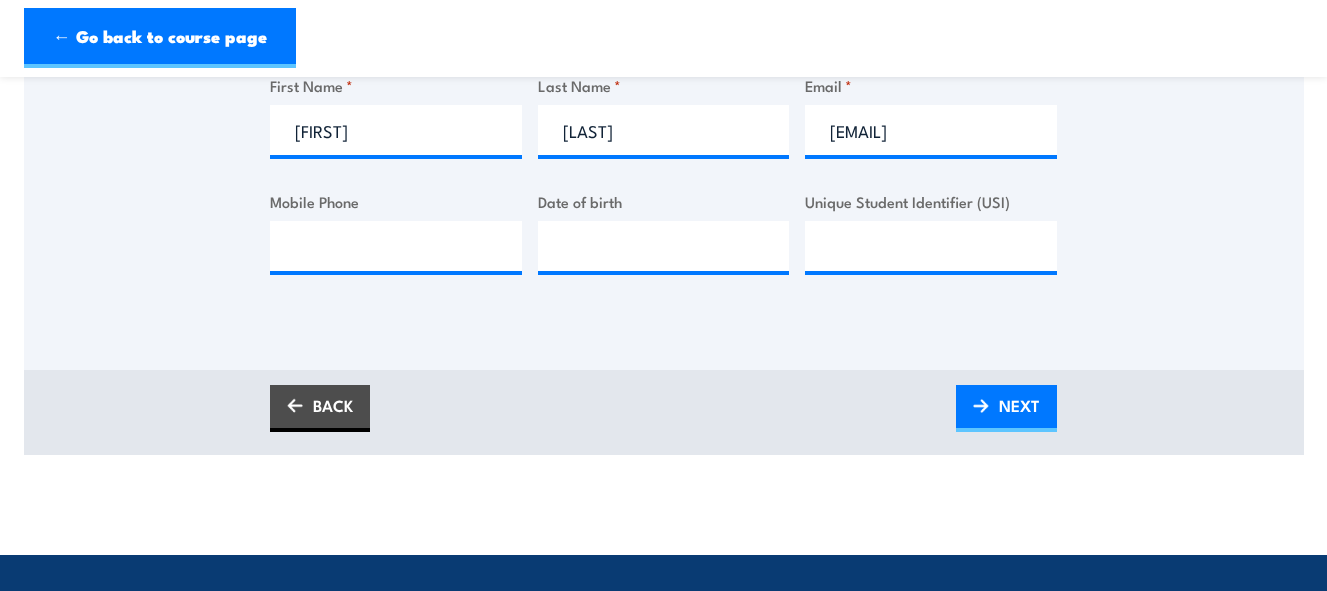 drag, startPoint x: 555, startPoint y: 217, endPoint x: 573, endPoint y: 227, distance: 20.59126 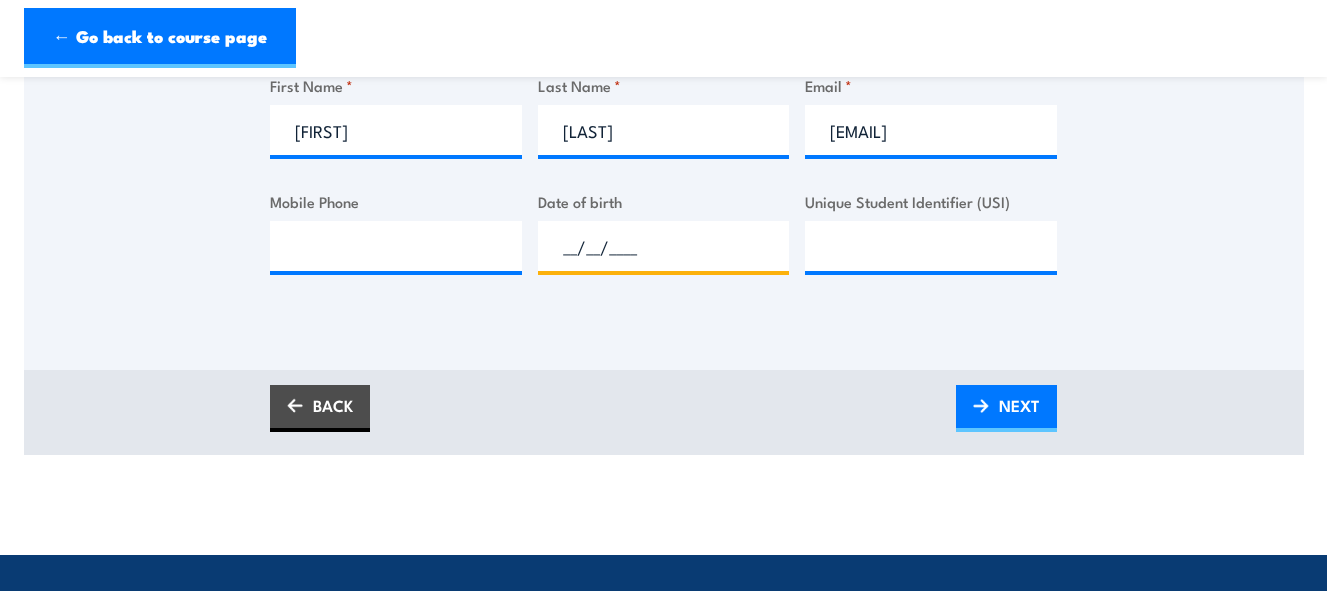 click on "__/__/____" at bounding box center [664, 246] 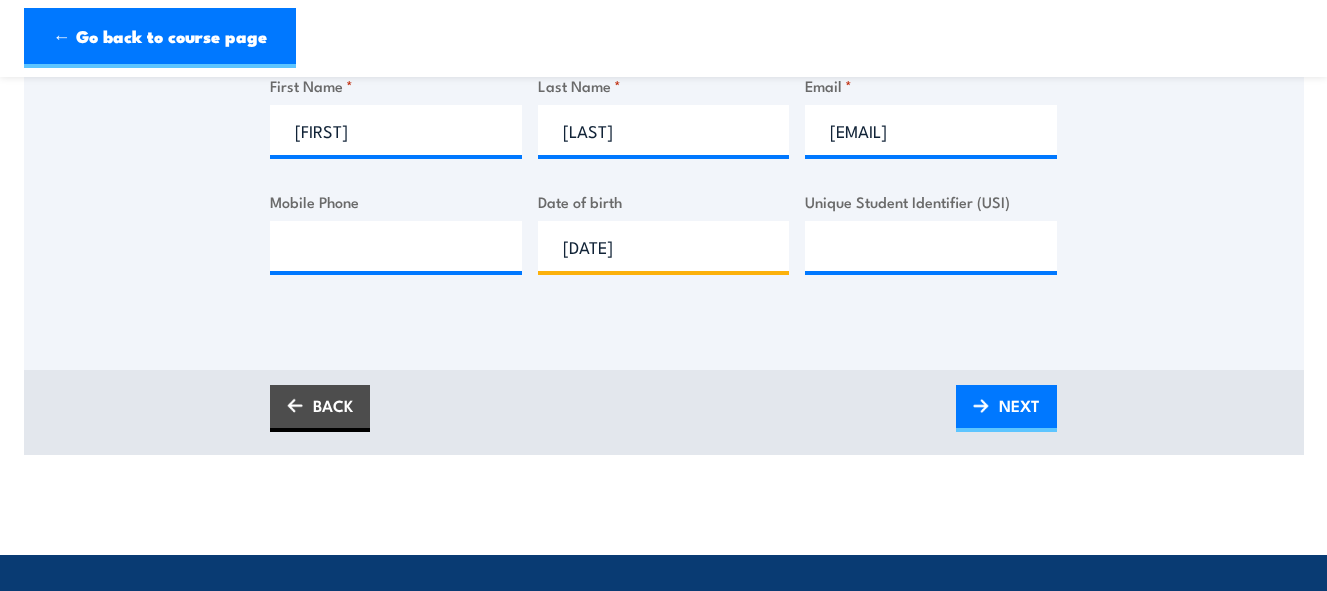 type on "[DATE]" 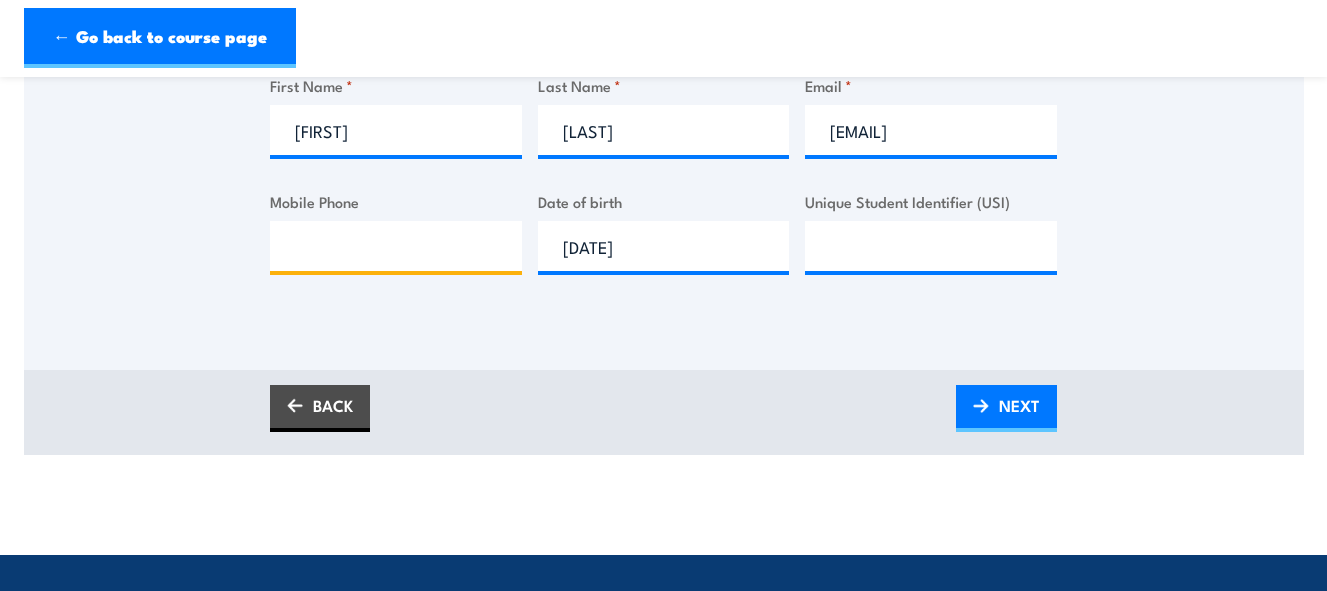 click on "Mobile Phone" at bounding box center [396, 246] 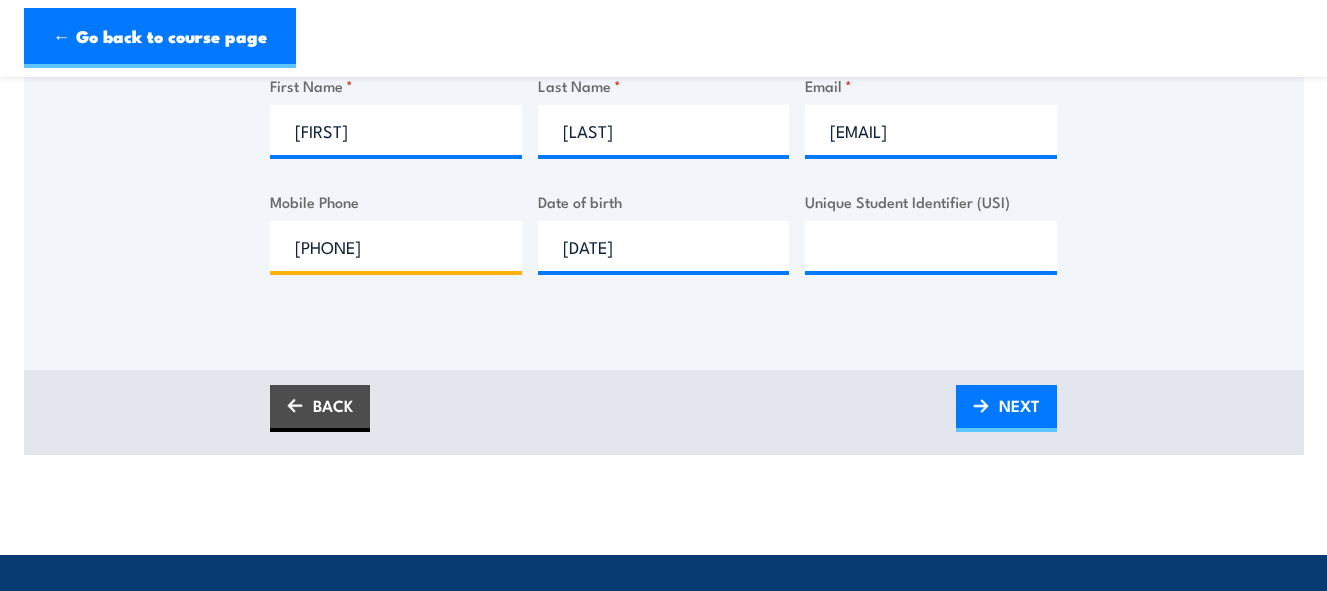 type on "[PHONE]" 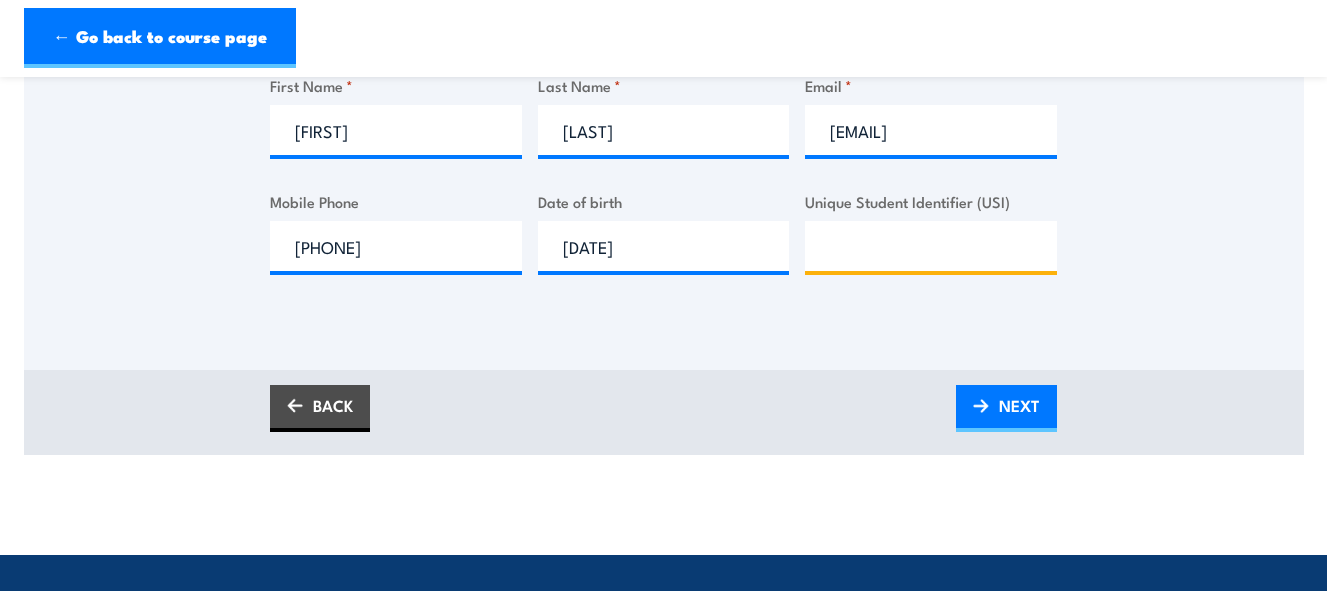 click on "Unique Student Identifier (USI)" at bounding box center (931, 246) 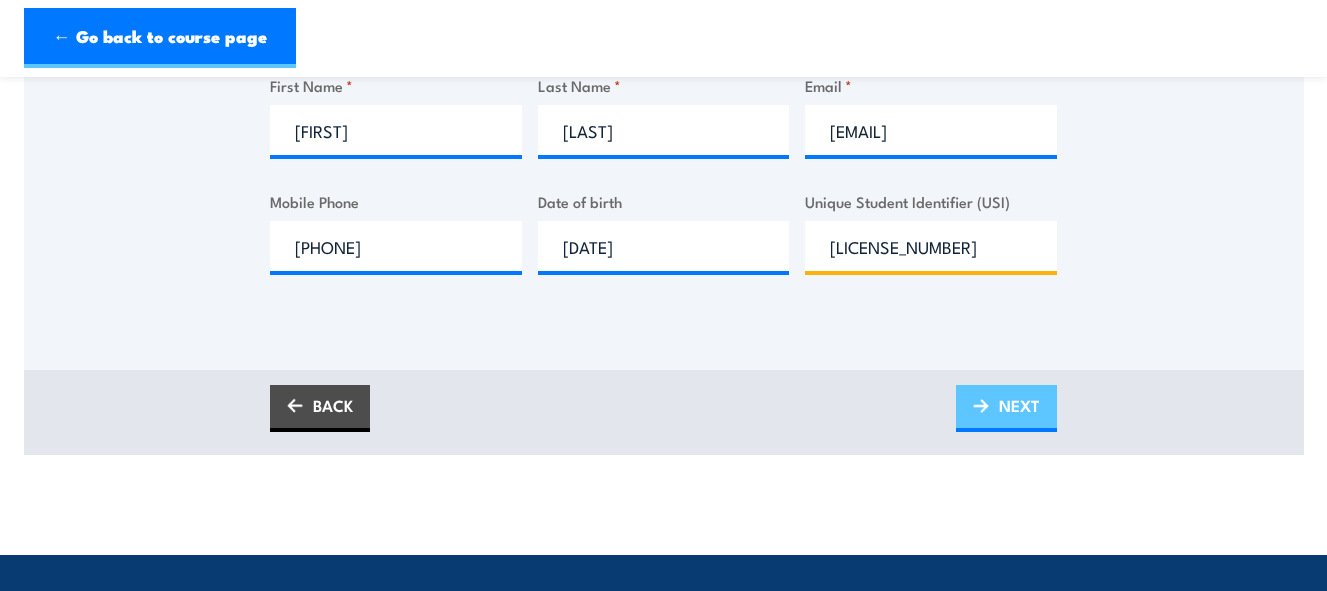 type on "[LICENSE_NUMBER]" 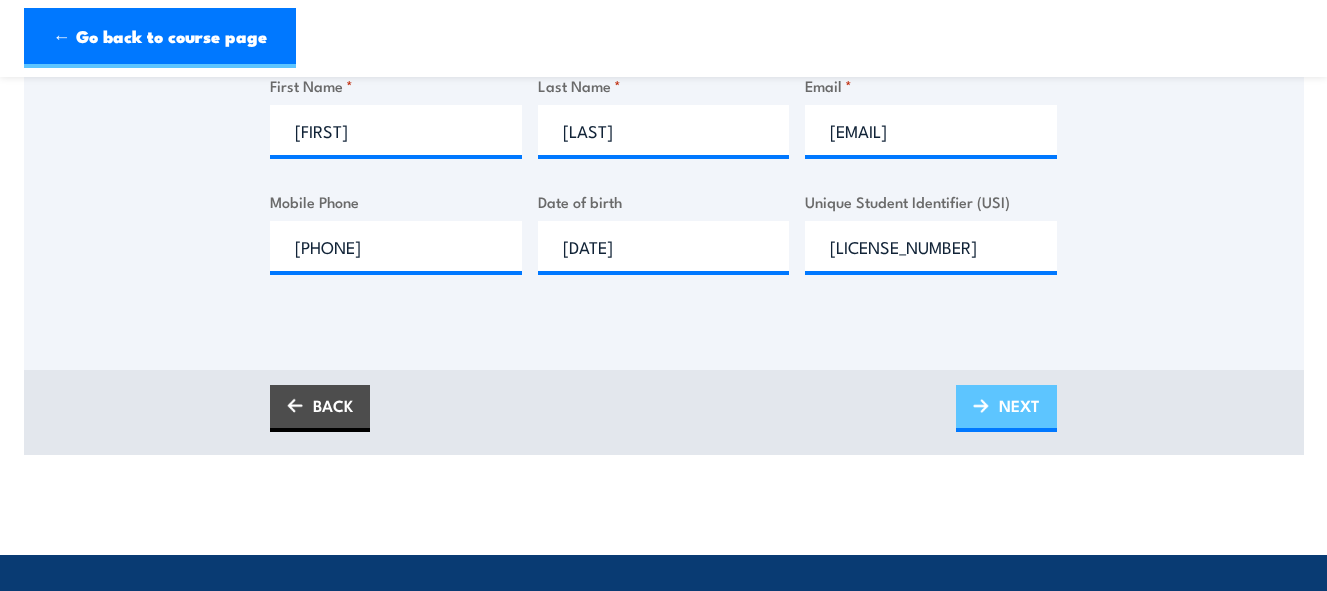 click on "NEXT" at bounding box center (1006, 408) 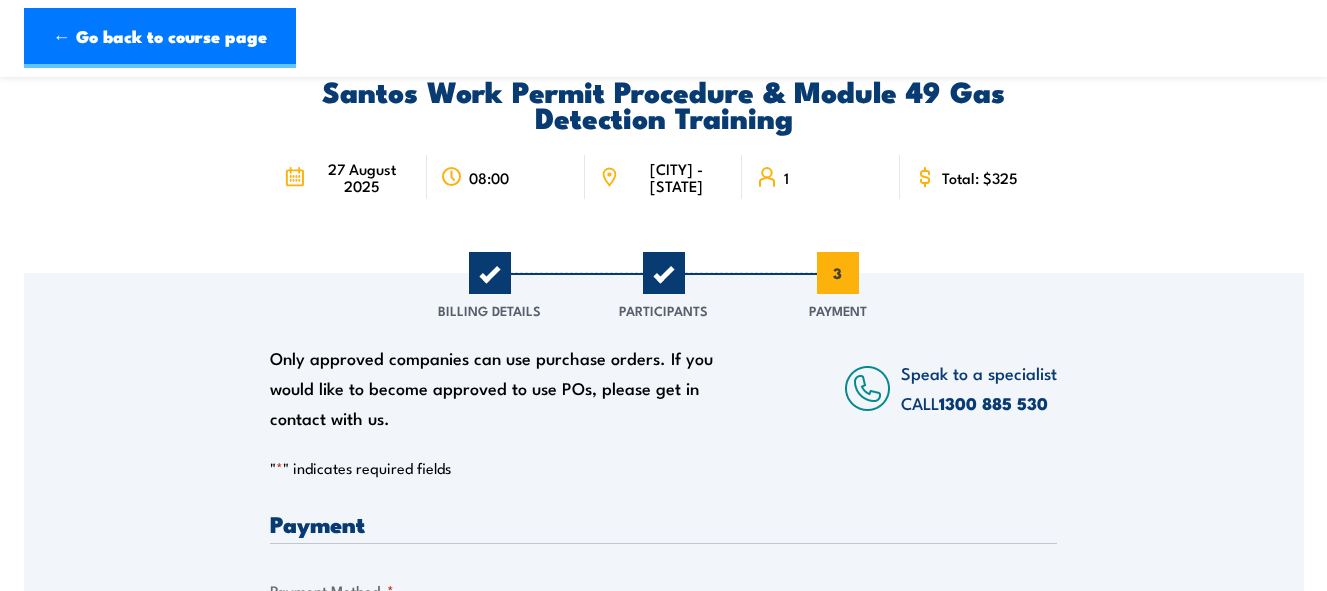 scroll, scrollTop: 0, scrollLeft: 0, axis: both 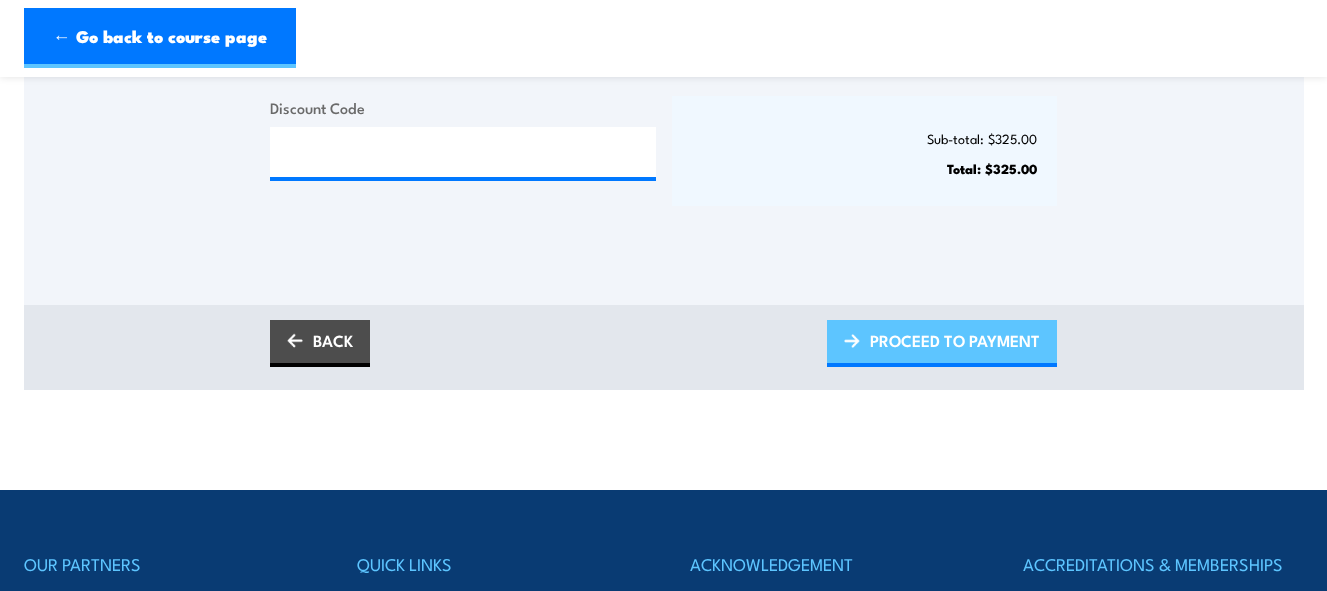 click on "PROCEED TO PAYMENT" at bounding box center [955, 340] 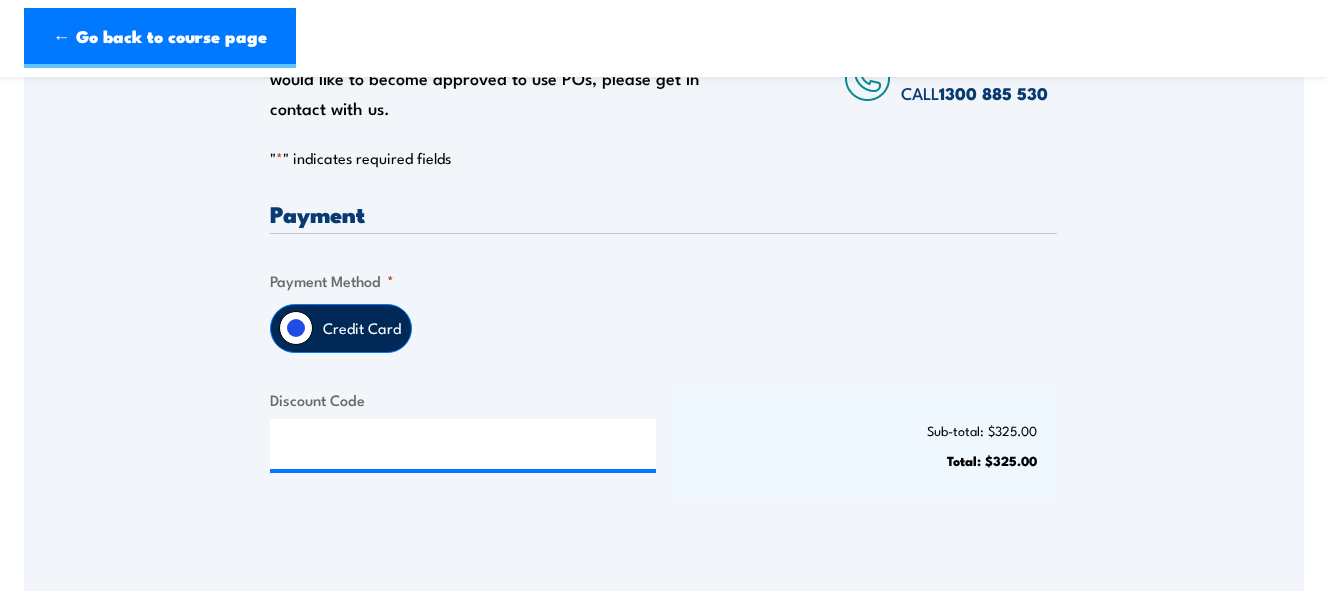 scroll, scrollTop: 100, scrollLeft: 0, axis: vertical 